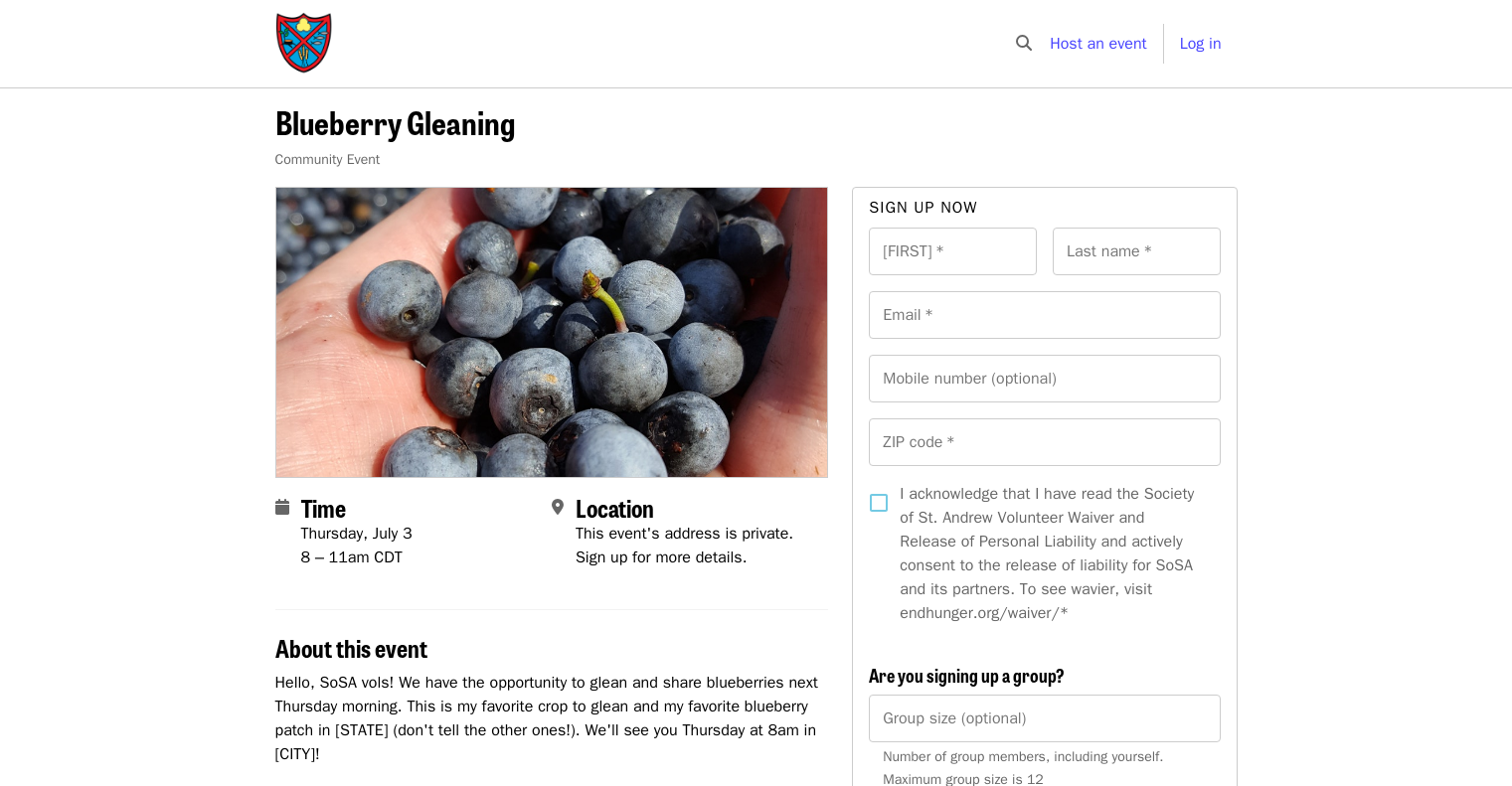 scroll, scrollTop: 76, scrollLeft: 0, axis: vertical 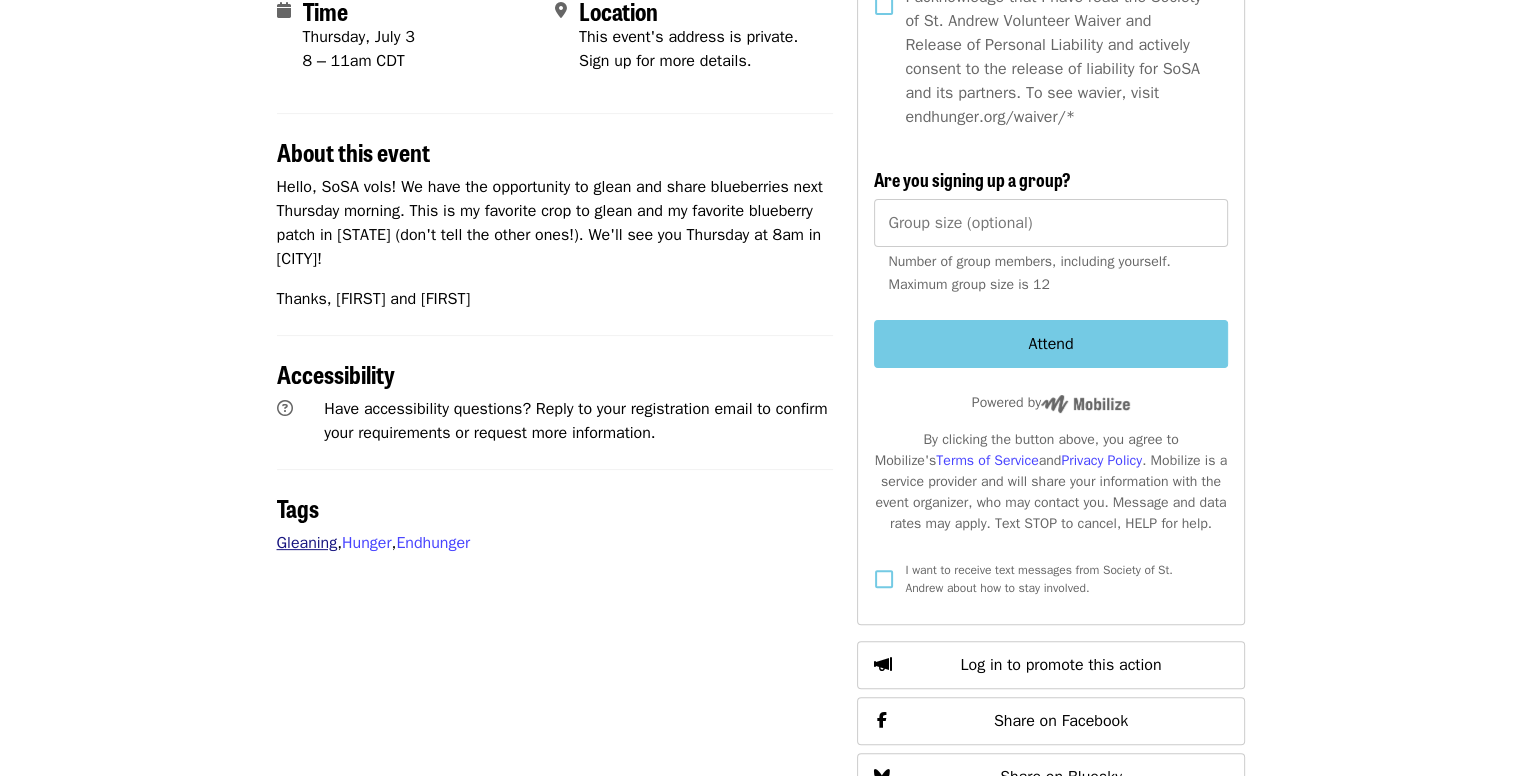click on "Gleaning" at bounding box center [307, 543] 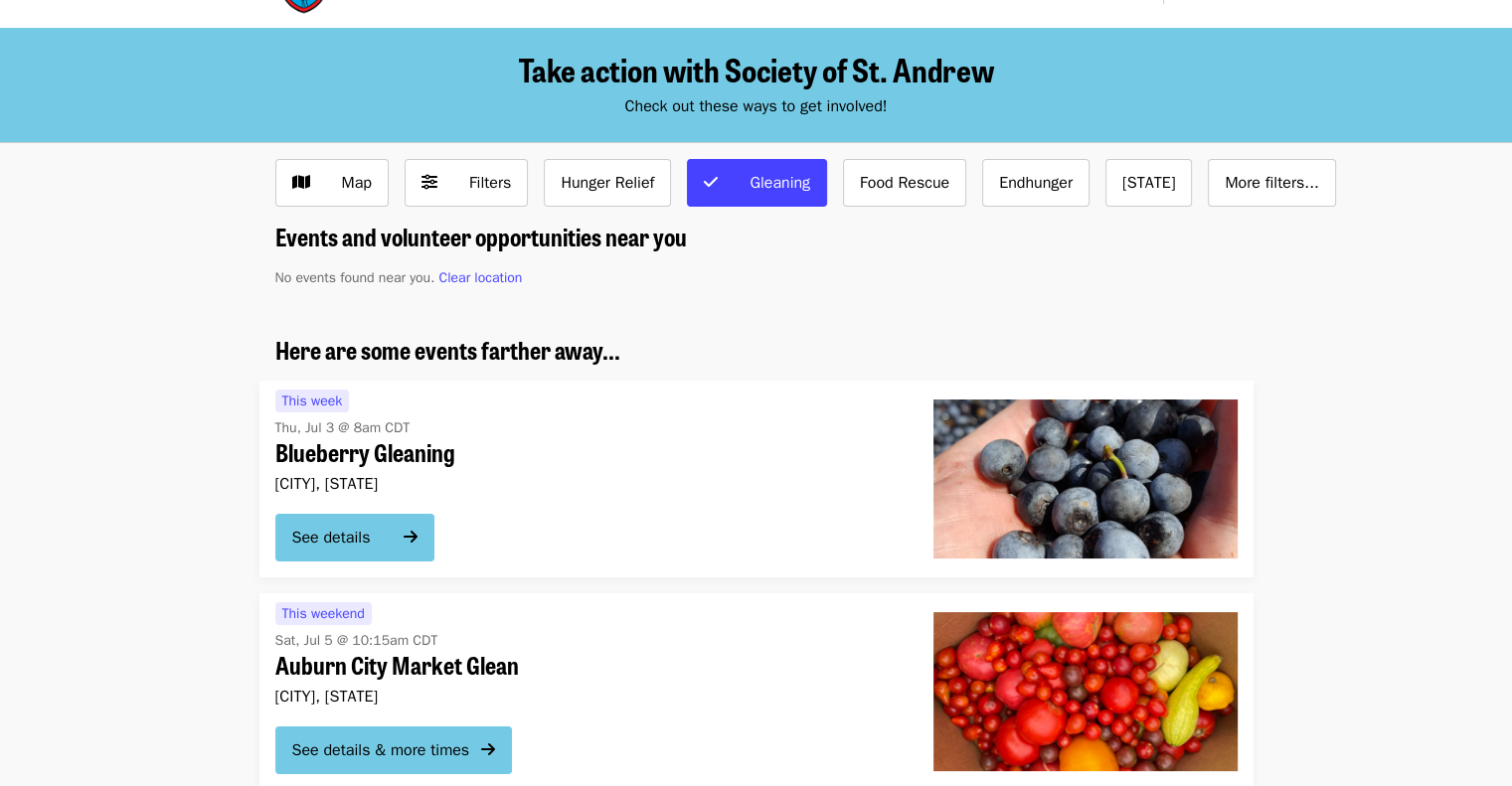 scroll, scrollTop: 11, scrollLeft: 0, axis: vertical 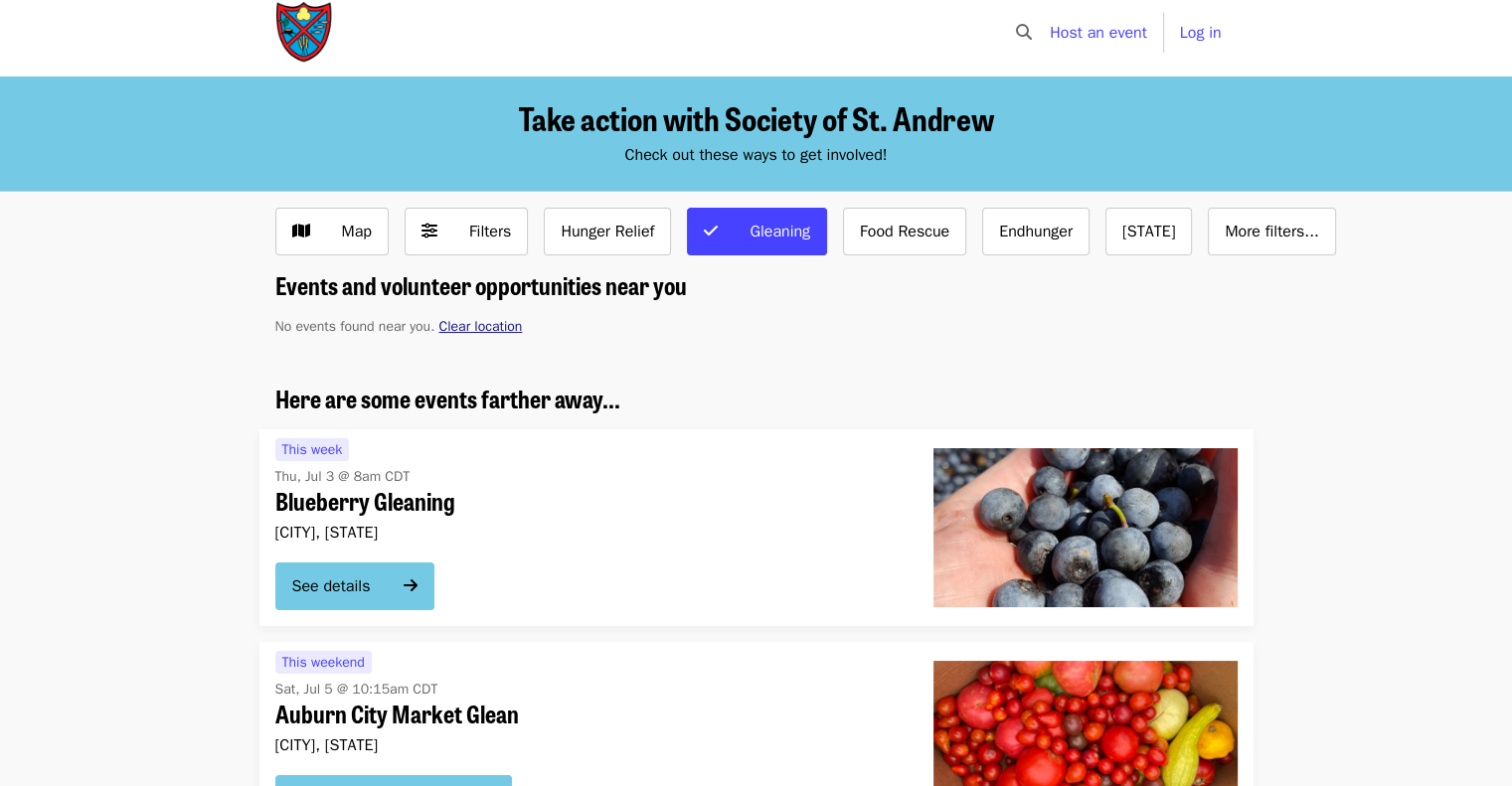 click on "Clear location" at bounding box center [480, 326] 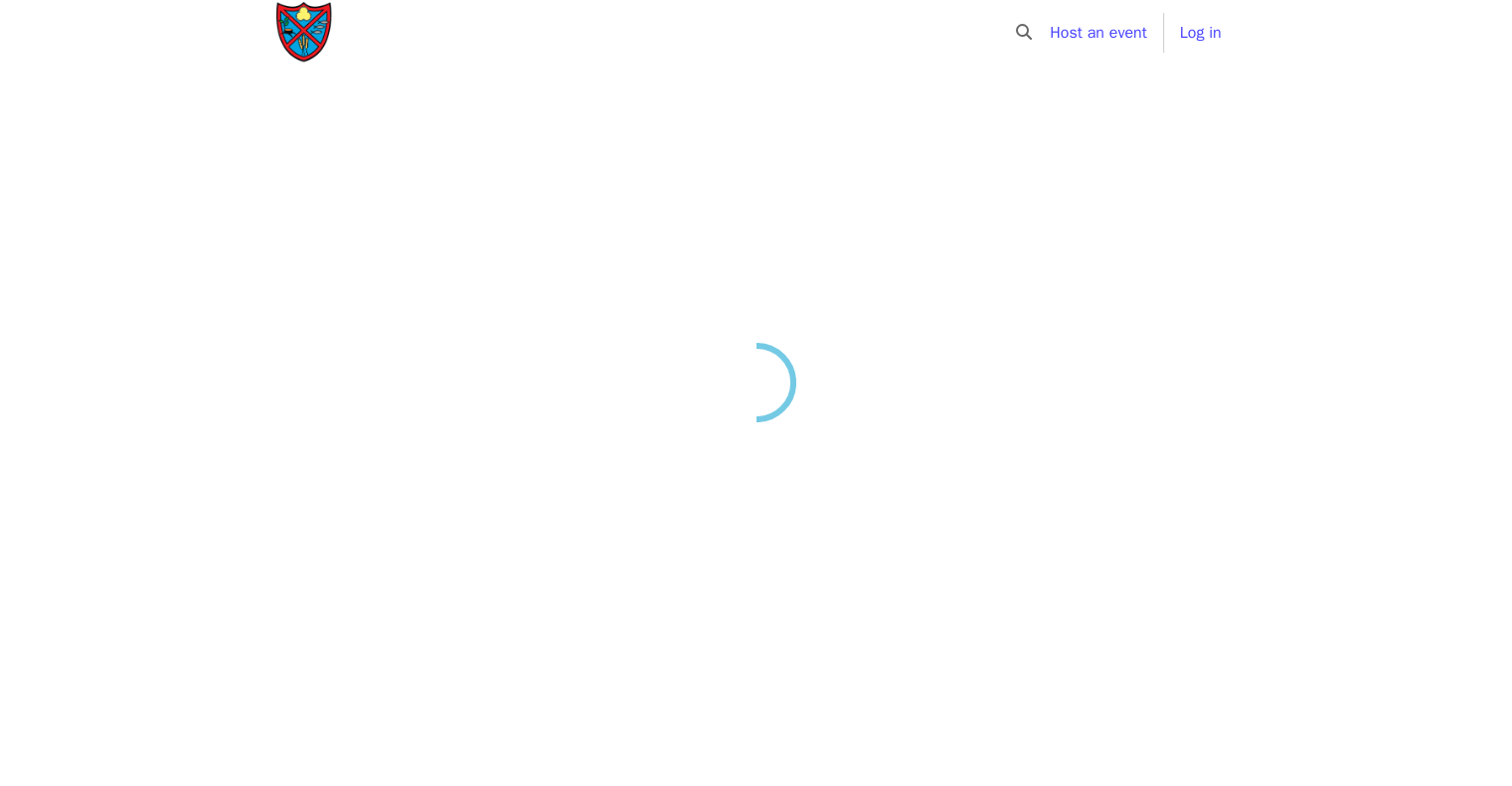 scroll, scrollTop: 0, scrollLeft: 0, axis: both 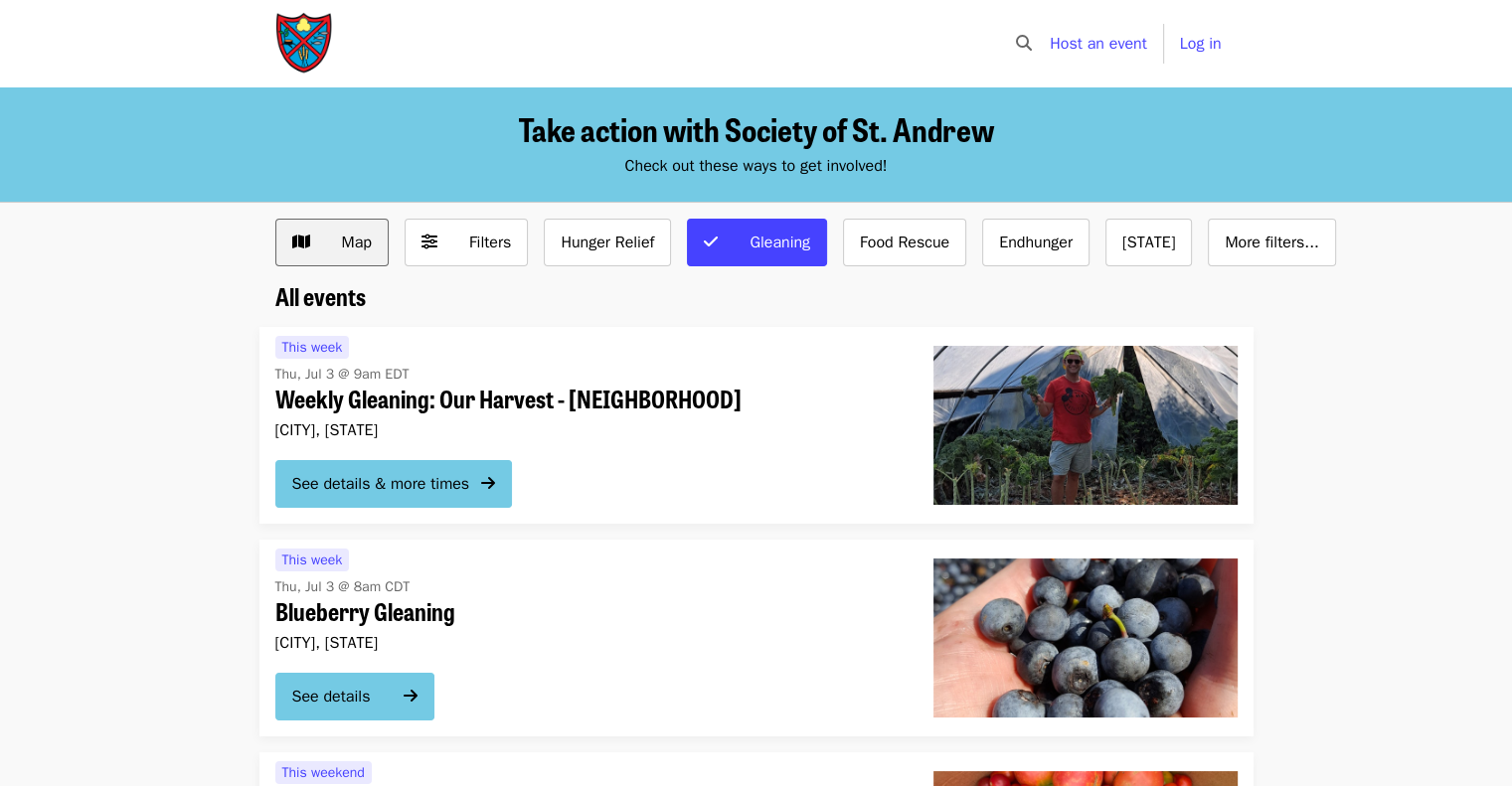 click on "Map" at bounding box center [357, 242] 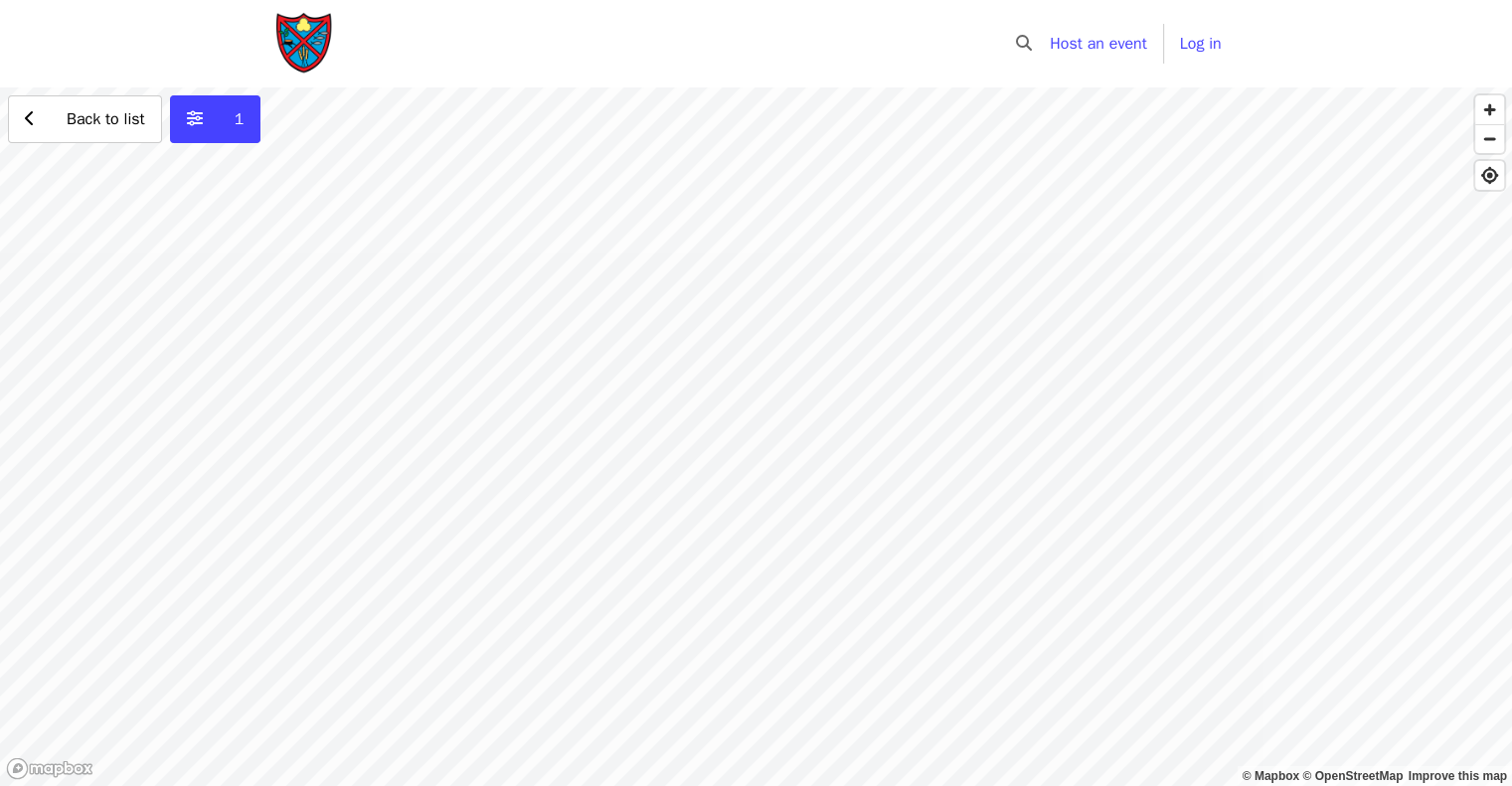click on "Back to list 1" at bounding box center [756, 436] 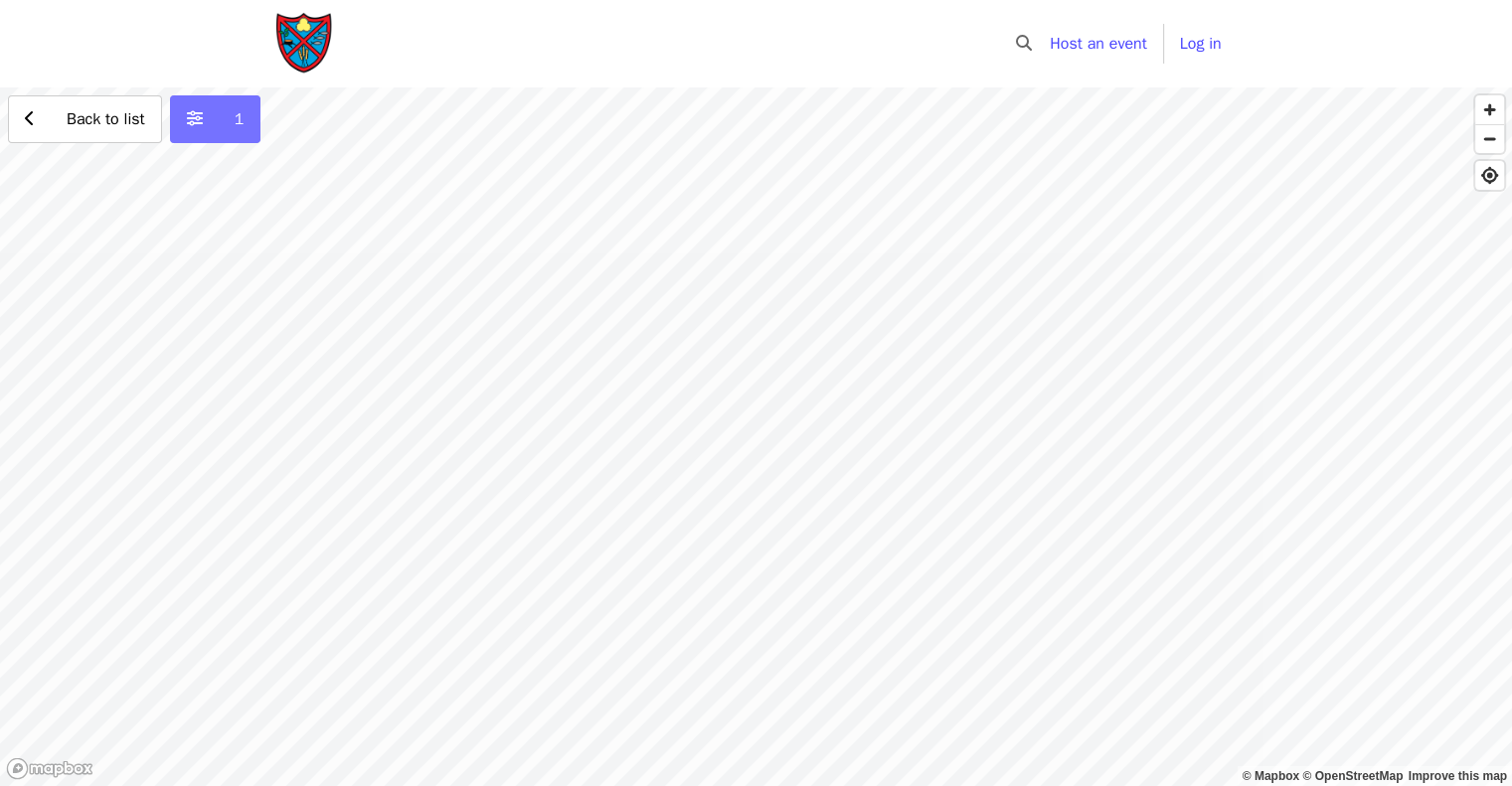 click at bounding box center [195, 118] 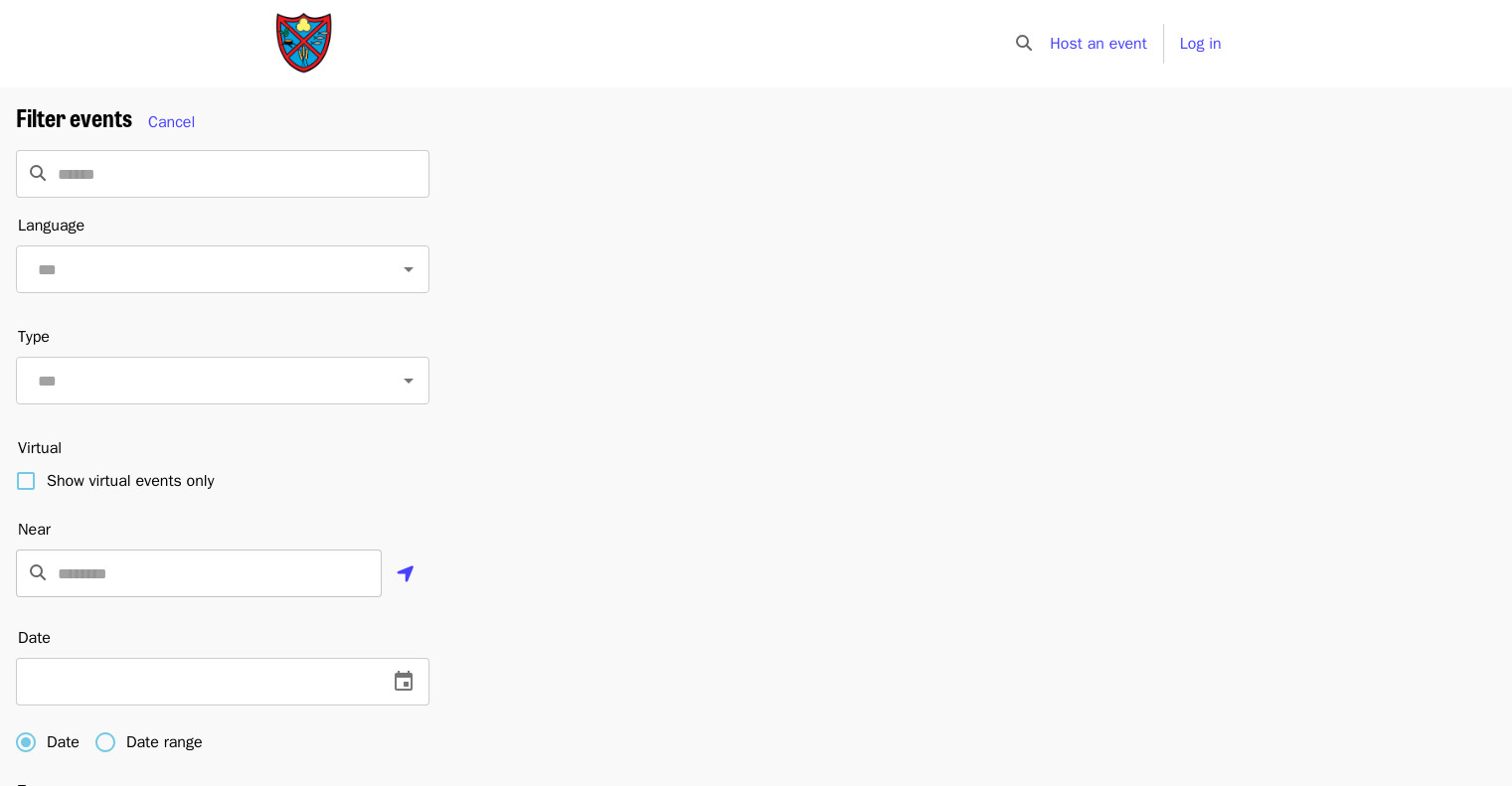 click at bounding box center [220, 573] 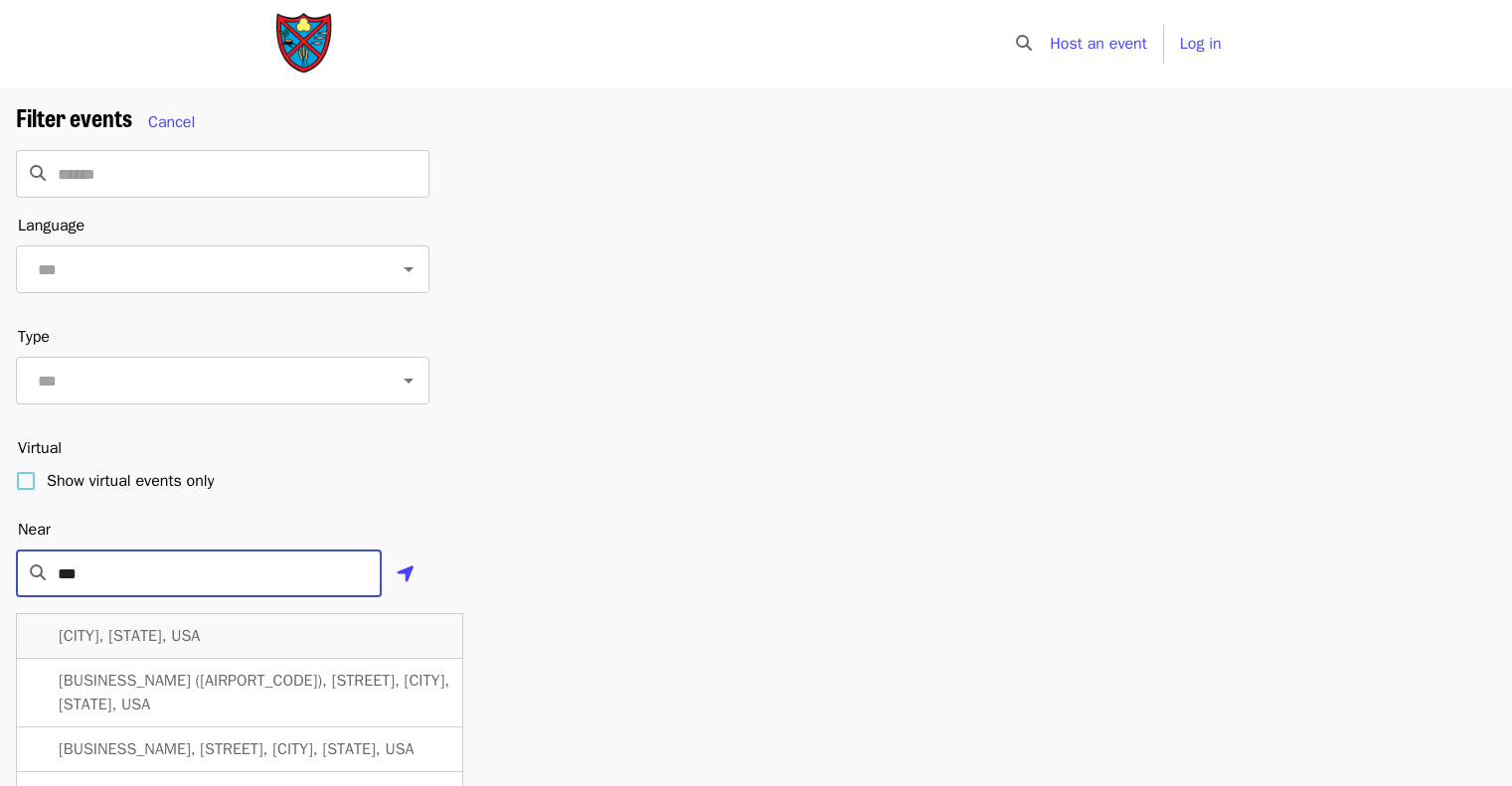 click on "[CITY], [STATE], USA" at bounding box center (129, 636) 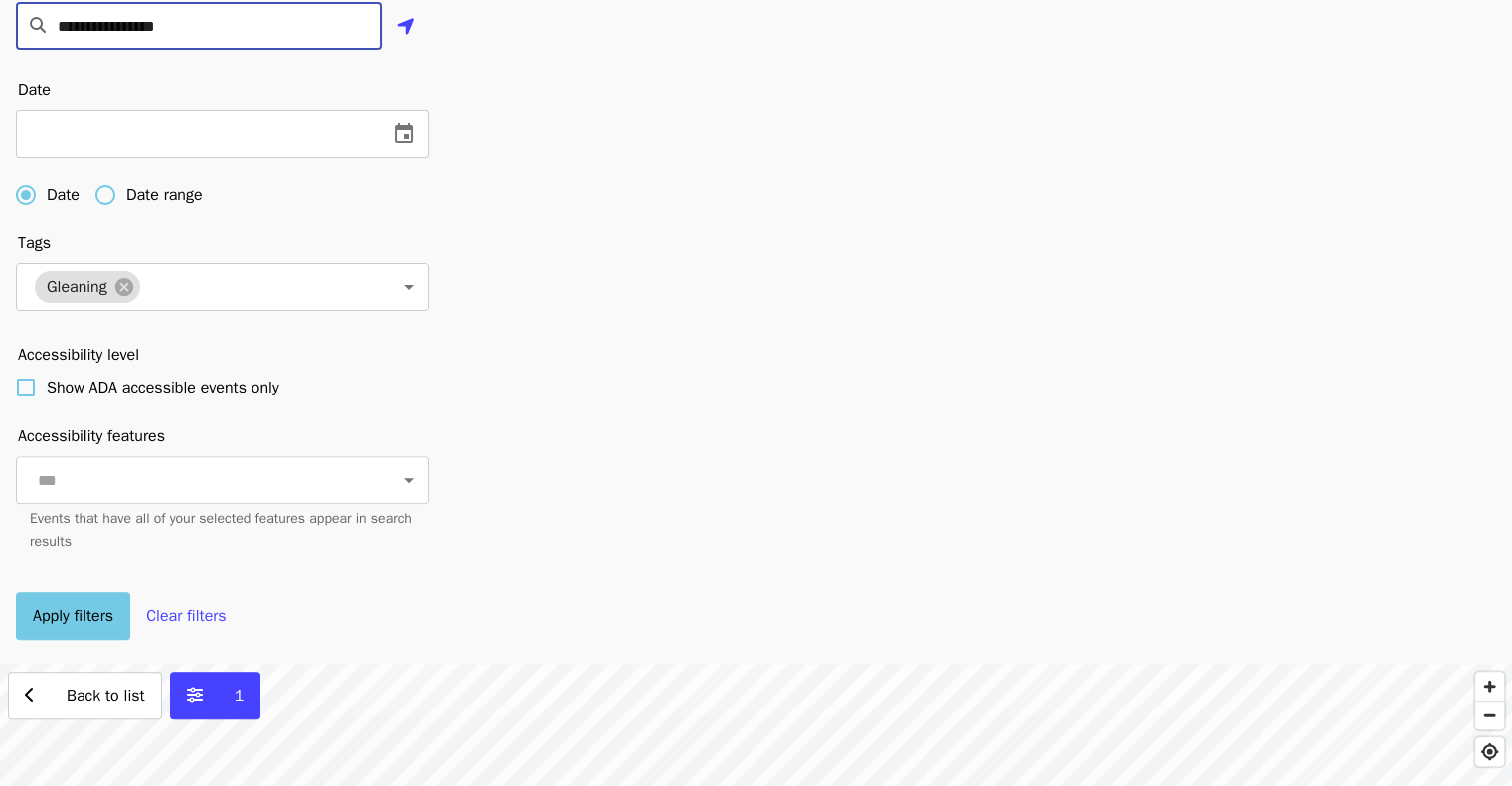 scroll, scrollTop: 596, scrollLeft: 0, axis: vertical 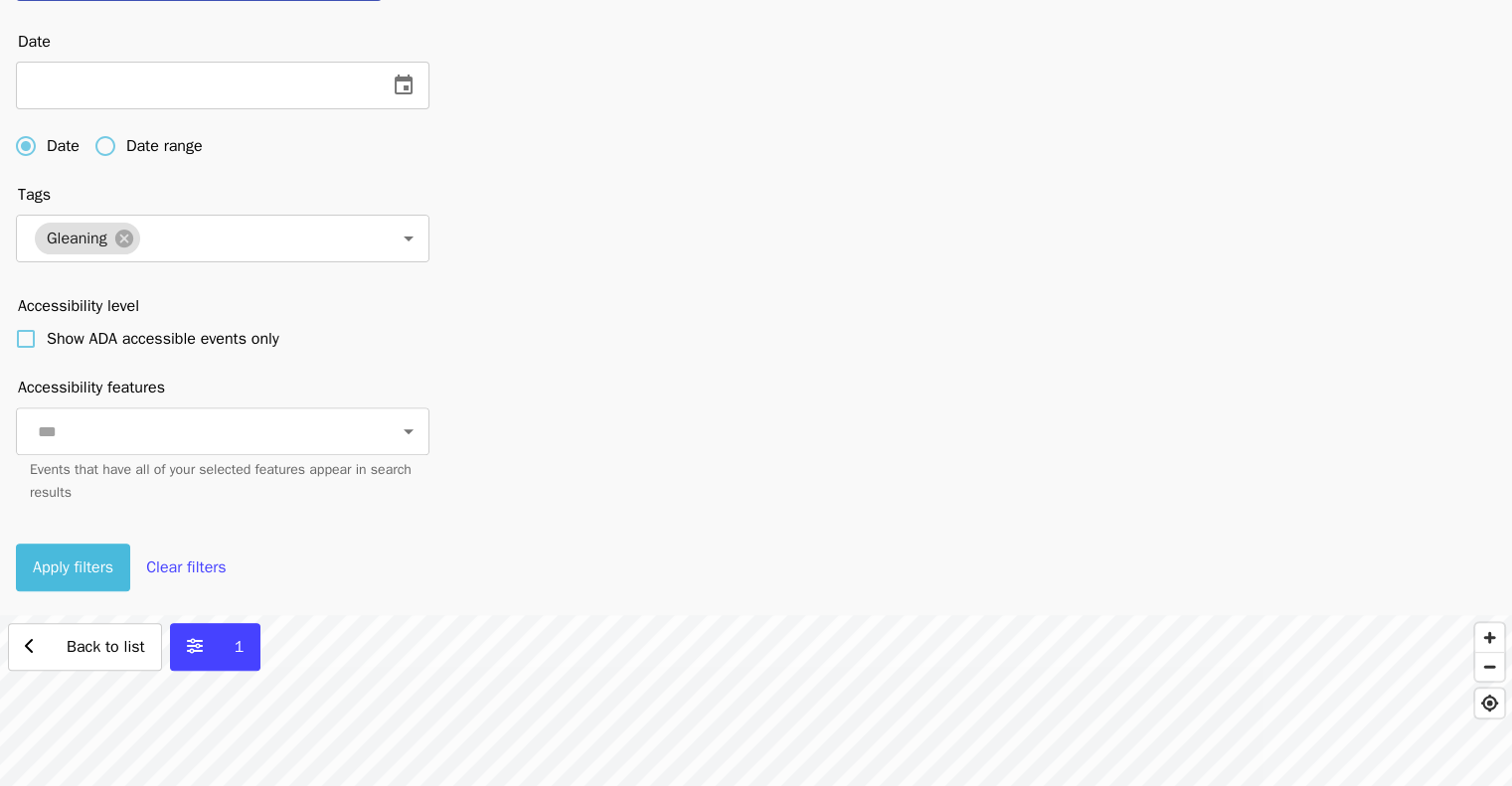 type on "**********" 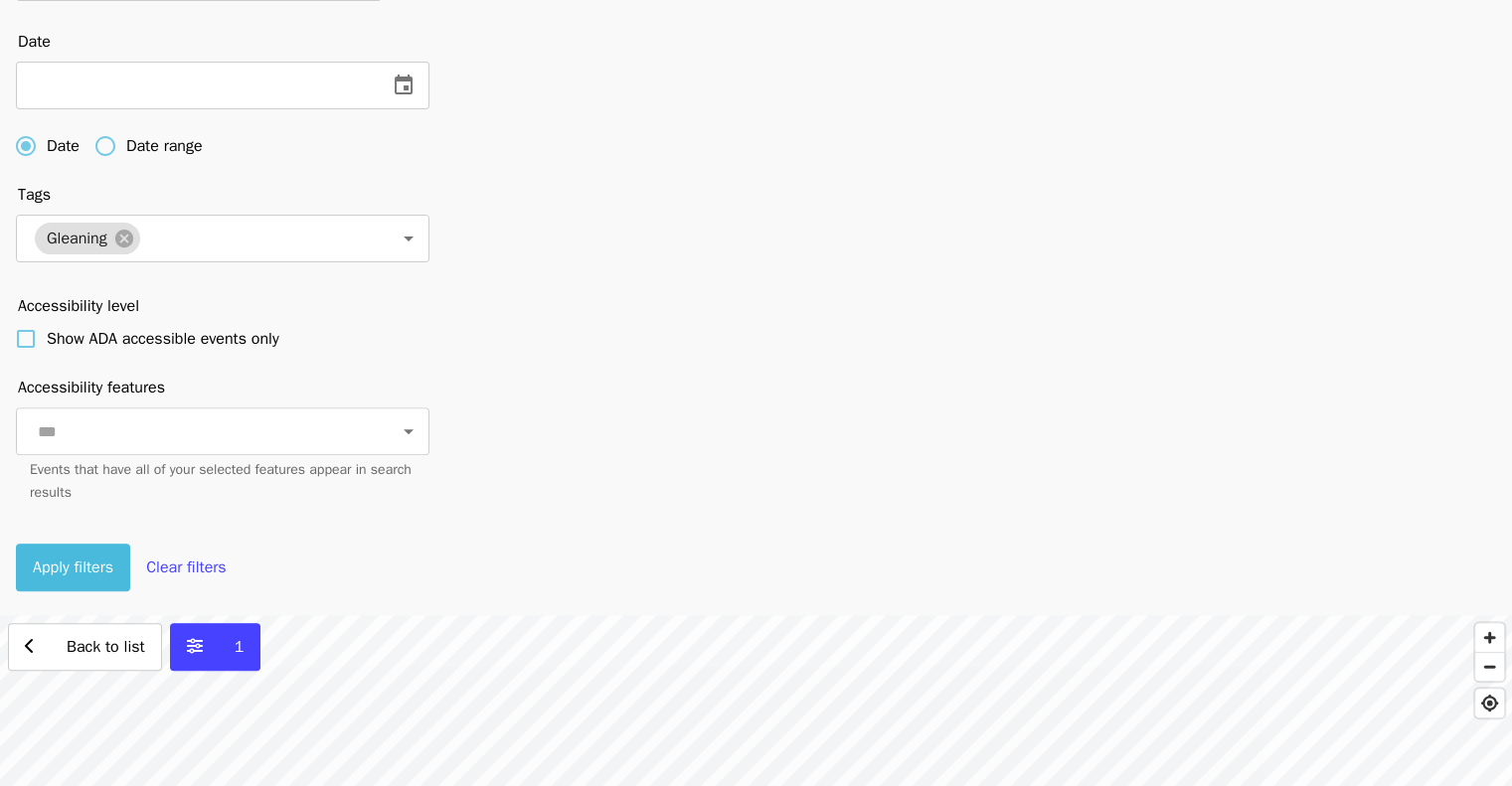 click on "Apply filters" at bounding box center [73, 567] 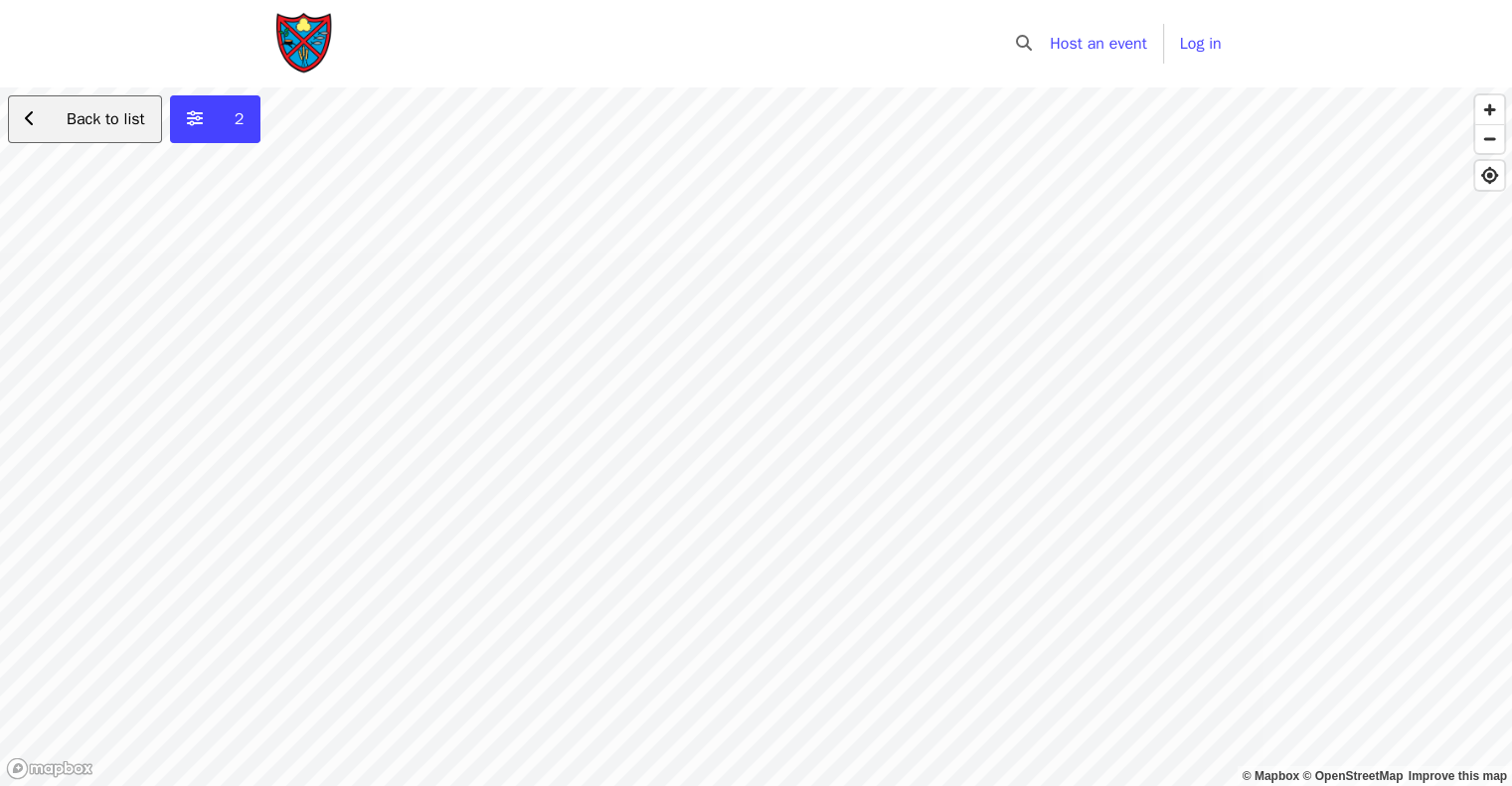 click on "Back to list" at bounding box center [105, 119] 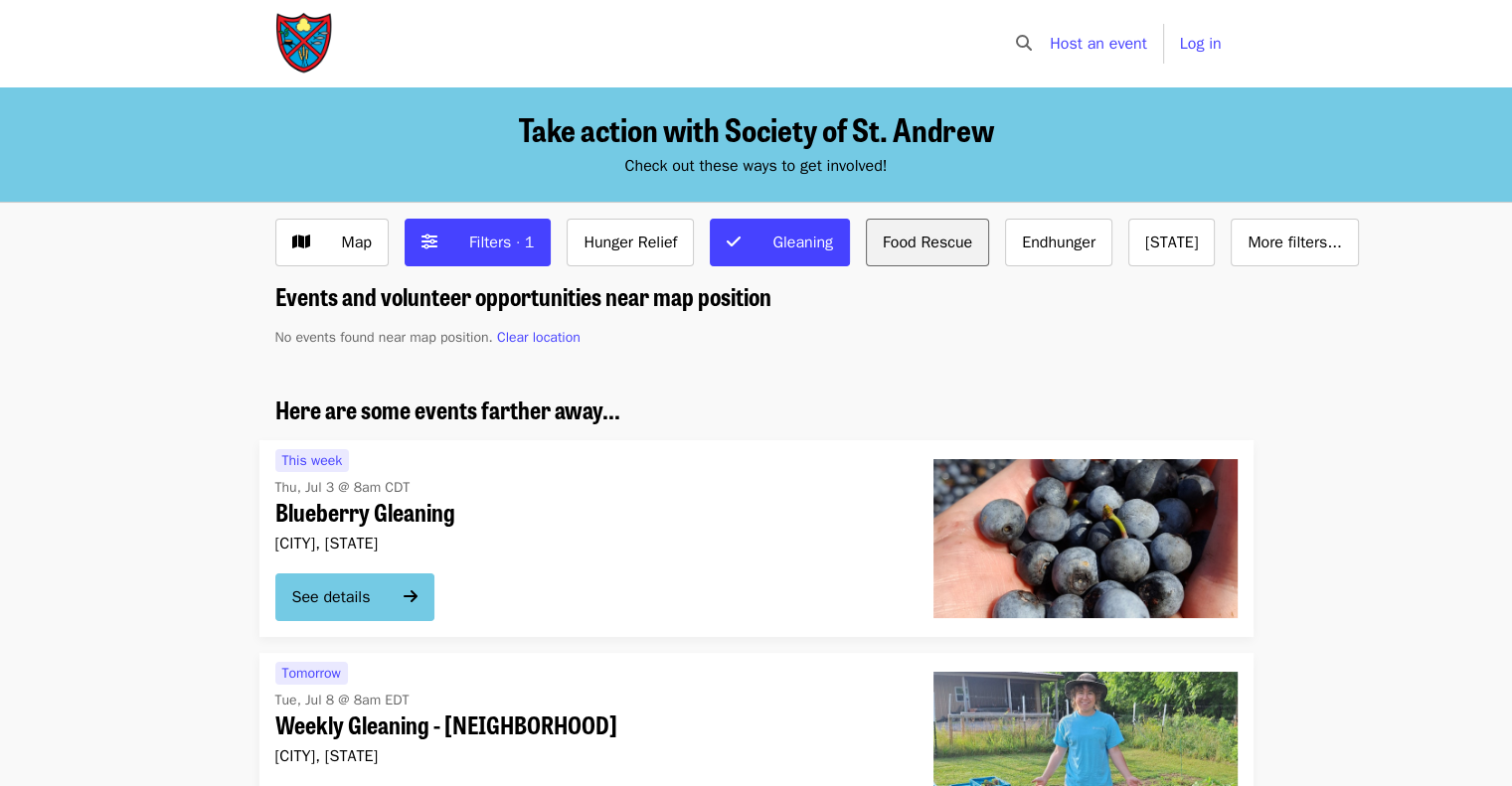 click on "Food Rescue" at bounding box center (630, 242) 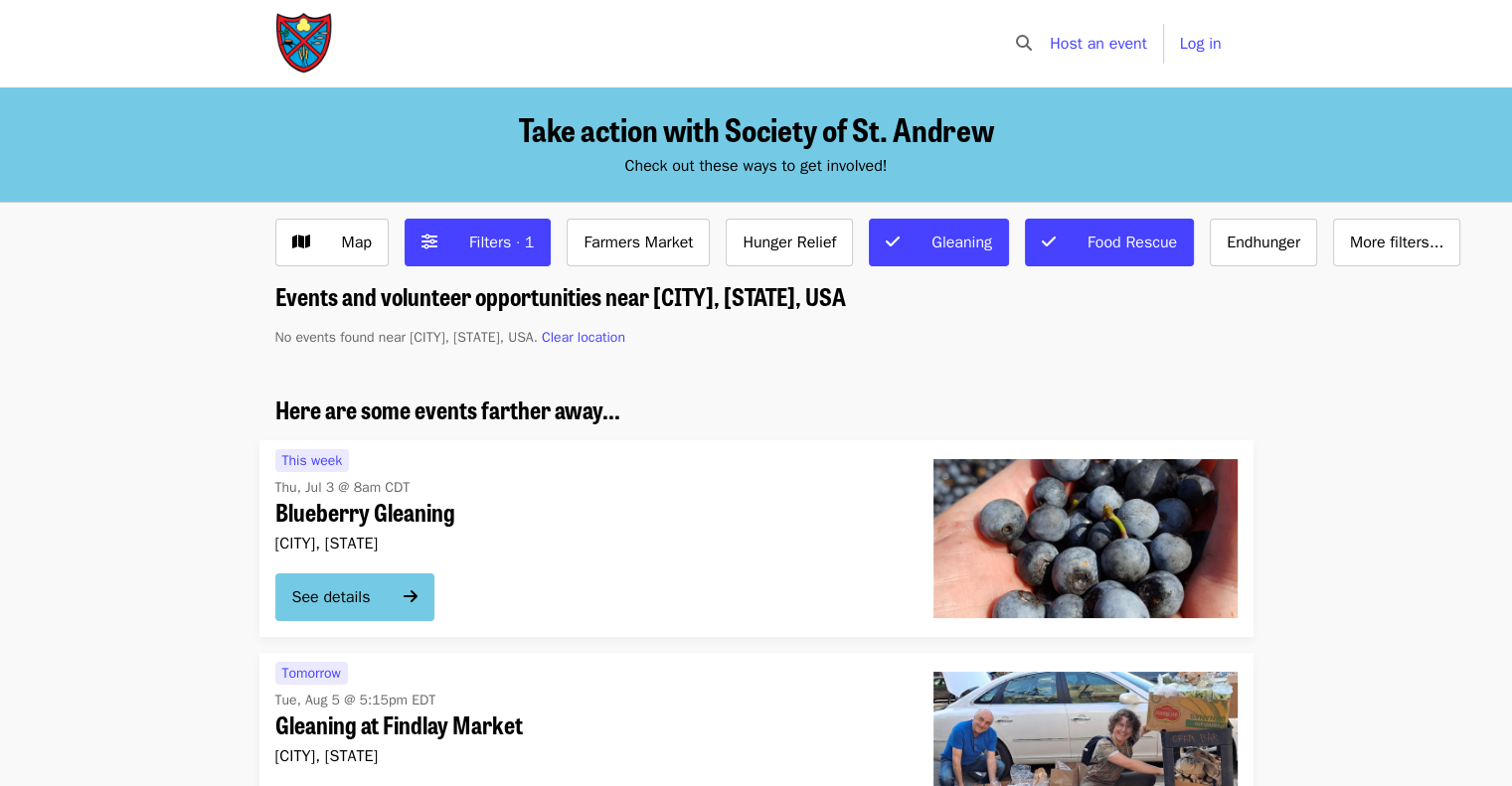drag, startPoint x: 441, startPoint y: 245, endPoint x: 1076, endPoint y: 221, distance: 635.4534 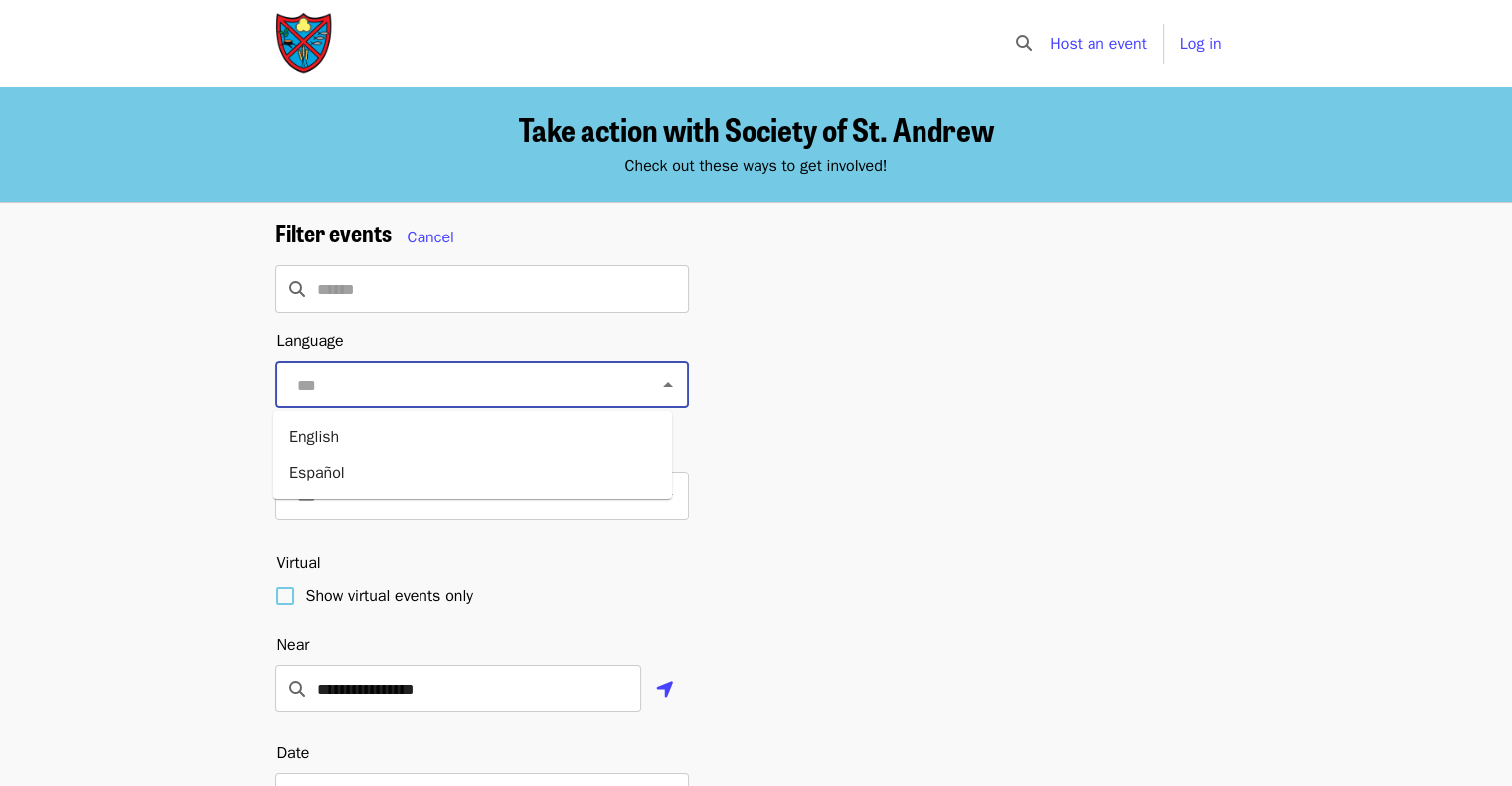 click at bounding box center (457, 385) 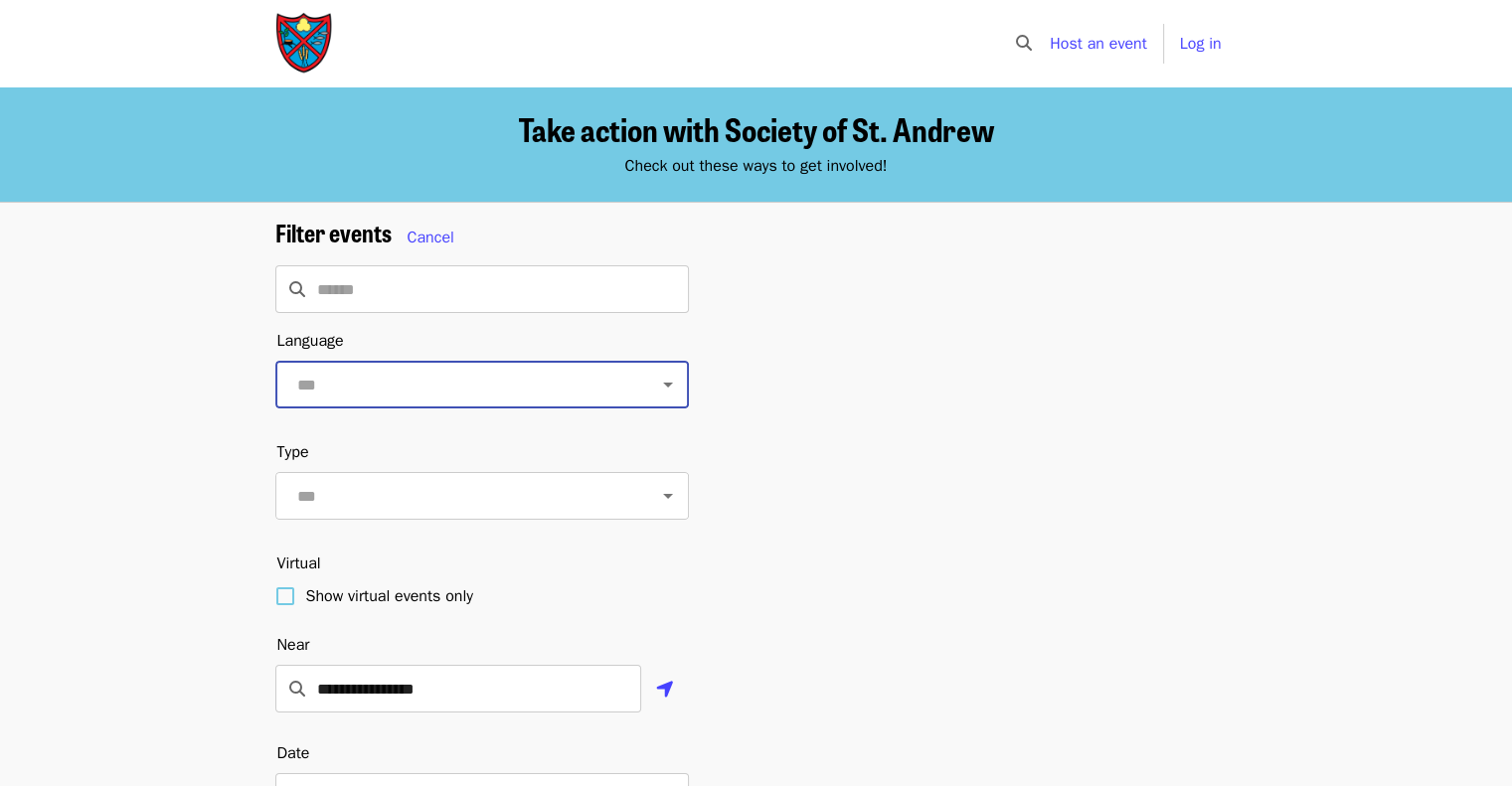 click at bounding box center [457, 385] 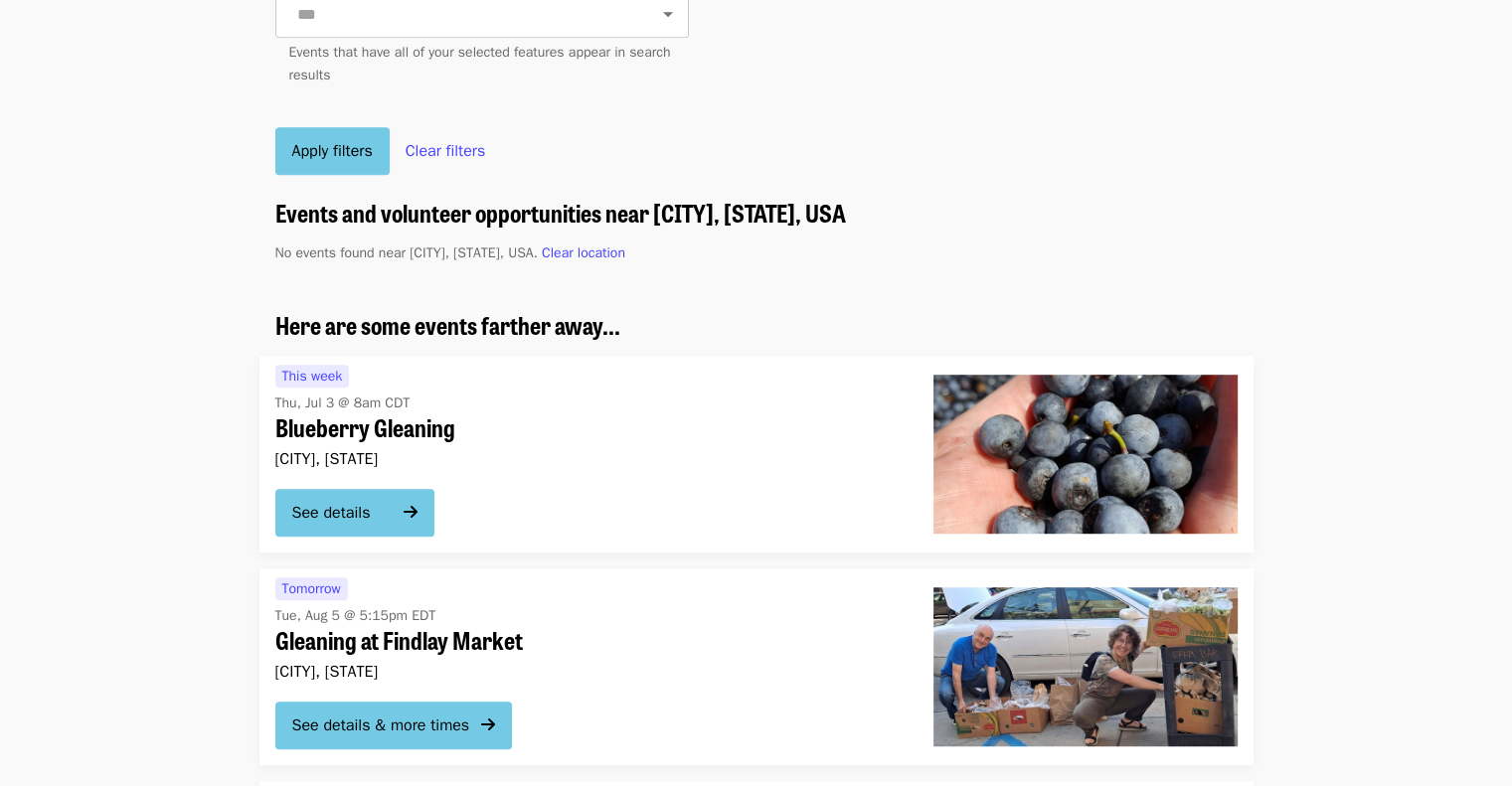 scroll, scrollTop: 894, scrollLeft: 0, axis: vertical 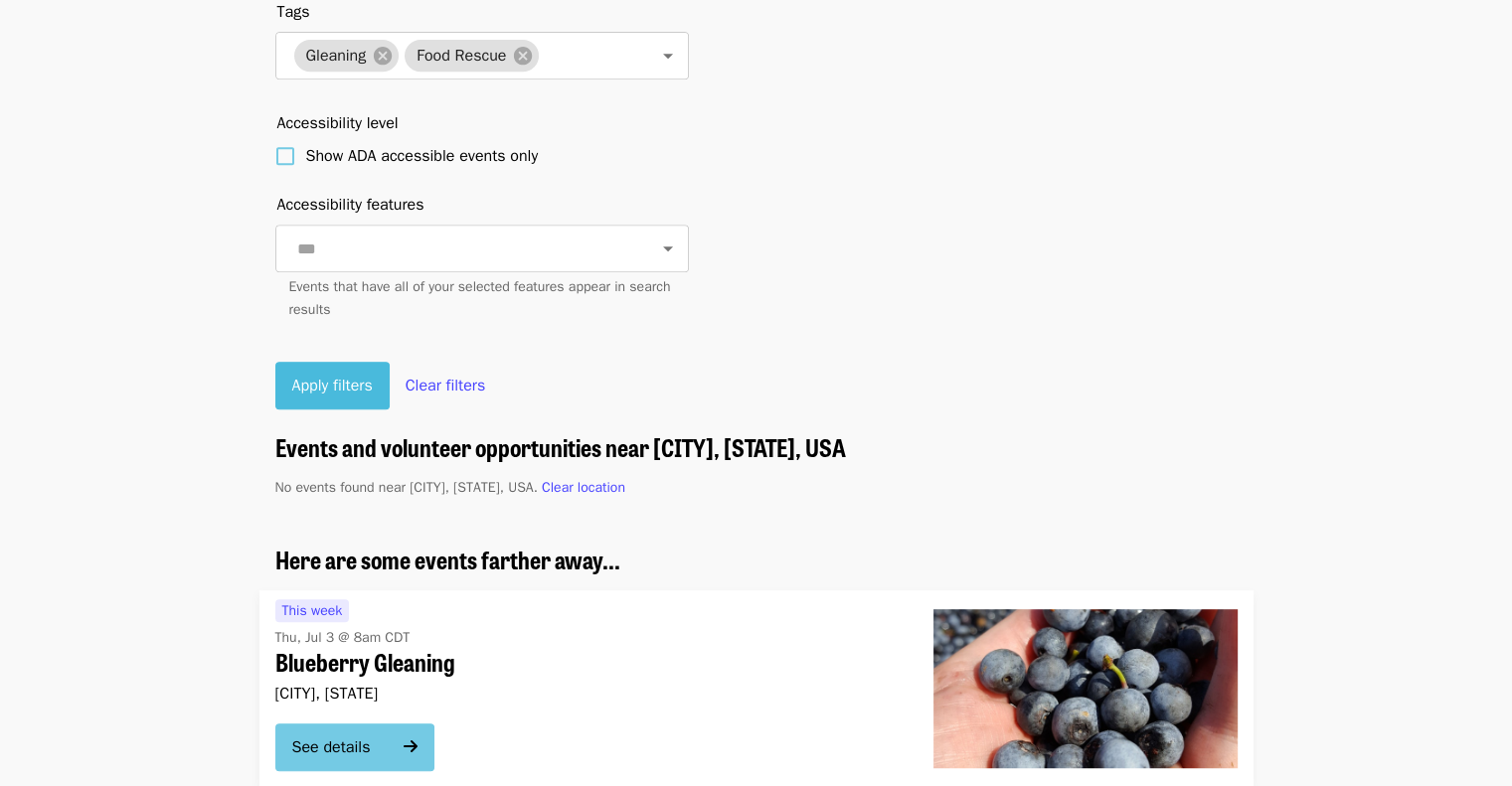 click on "Apply filters" at bounding box center [332, 386] 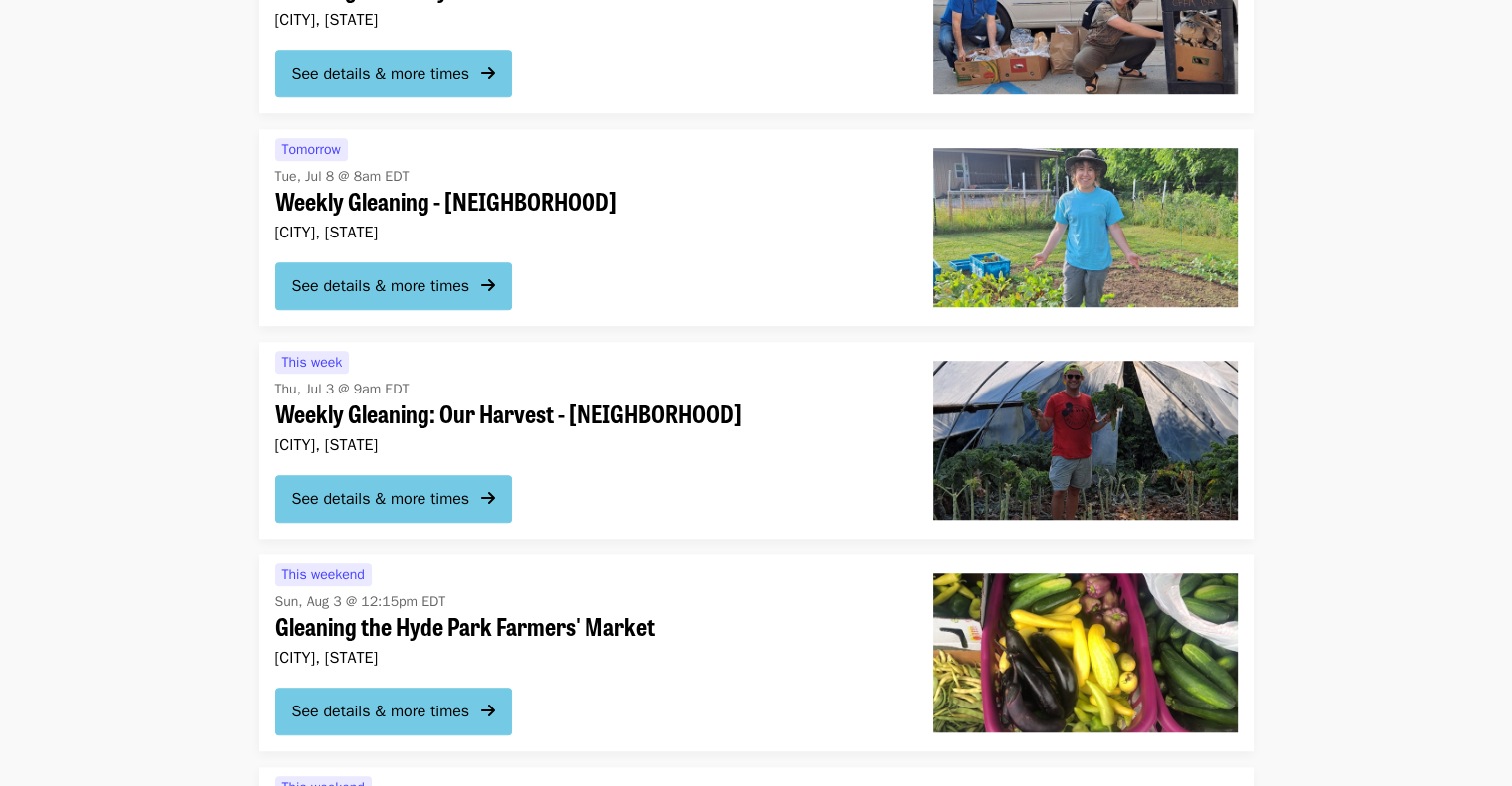 scroll, scrollTop: 0, scrollLeft: 0, axis: both 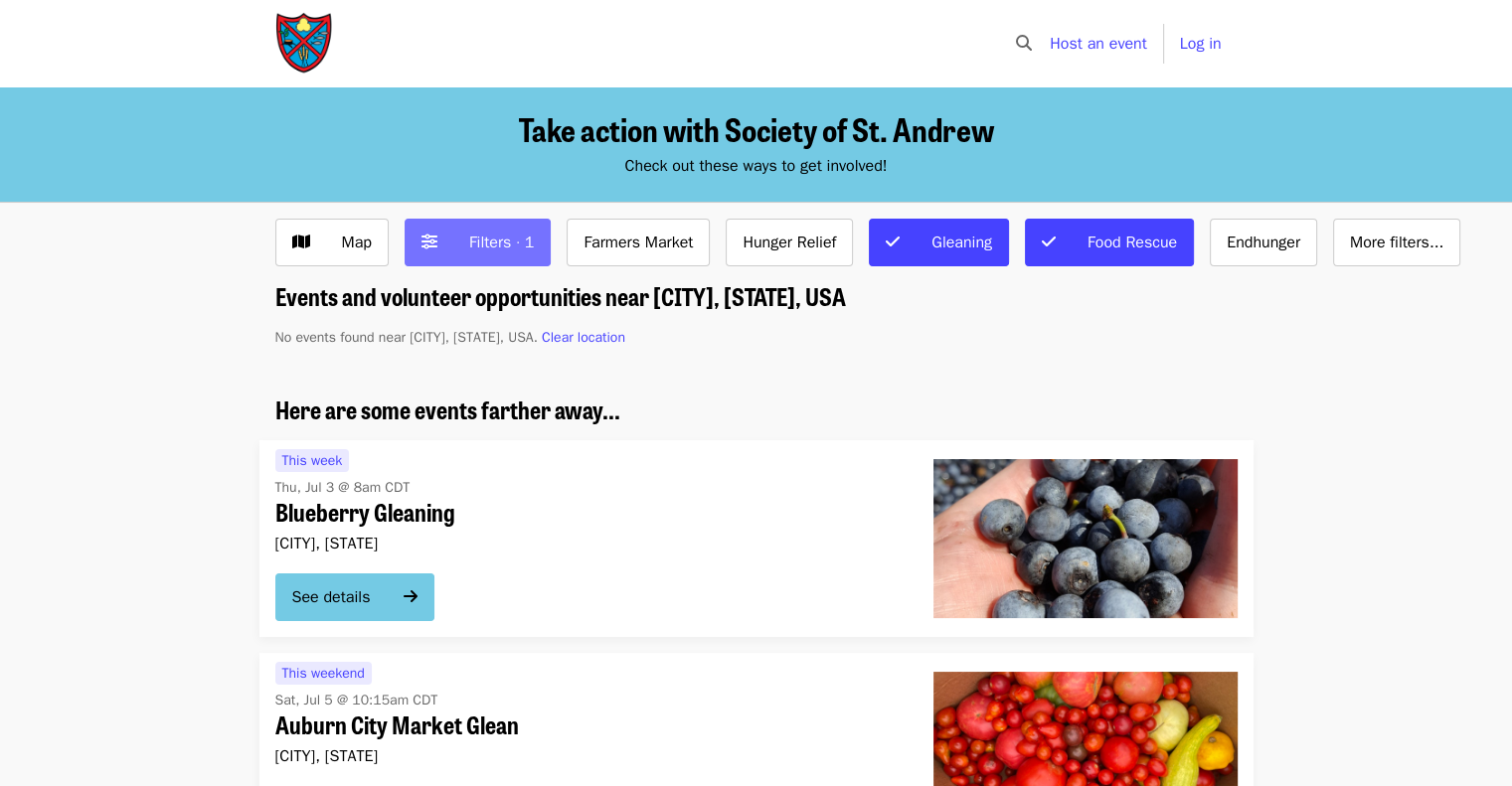 click on "Filters · 1" at bounding box center [502, 242] 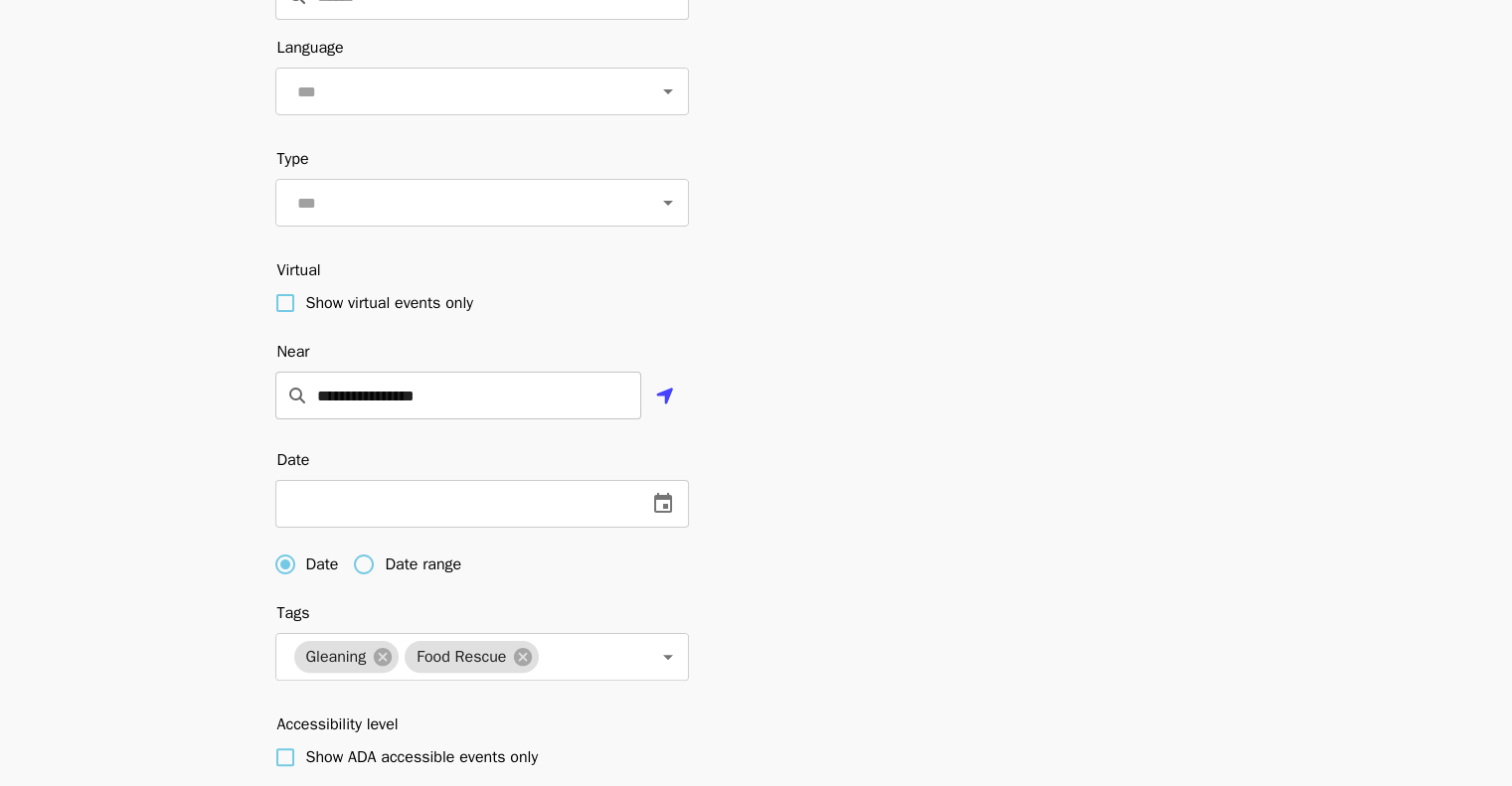 scroll, scrollTop: 298, scrollLeft: 0, axis: vertical 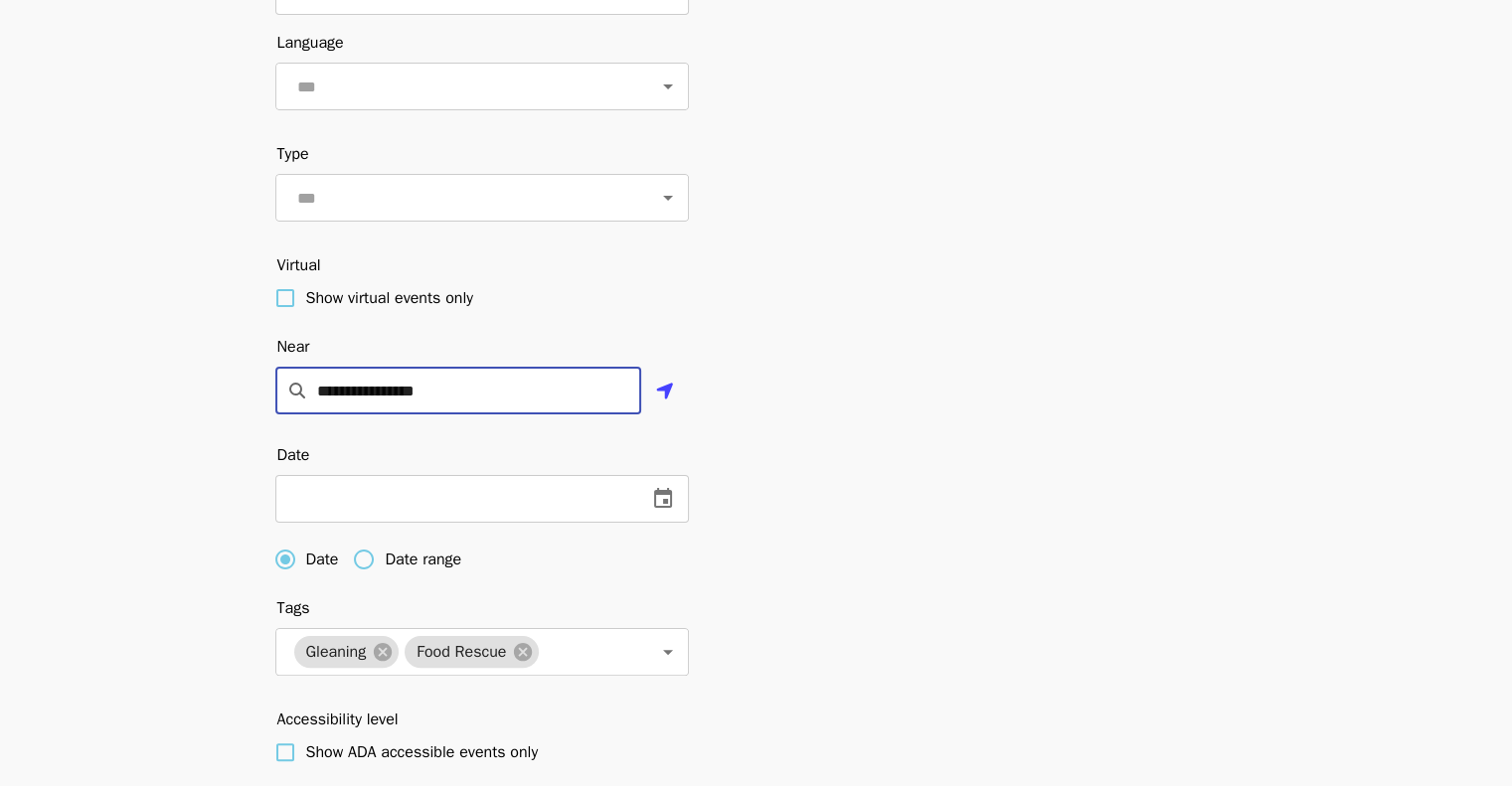 click on "**********" at bounding box center (479, 391) 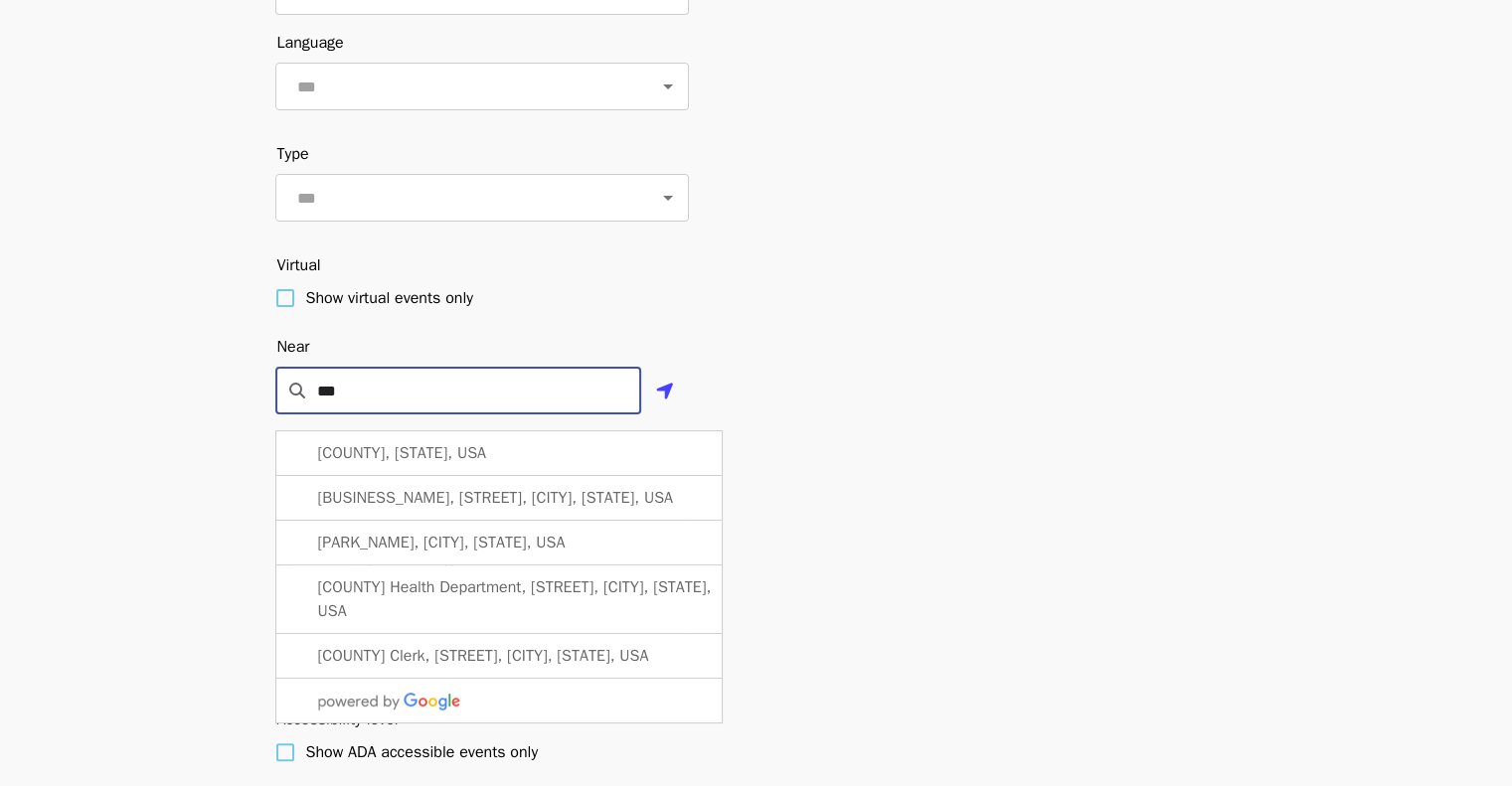 click on "[COUNTY], [STATE], USA" at bounding box center (402, 453) 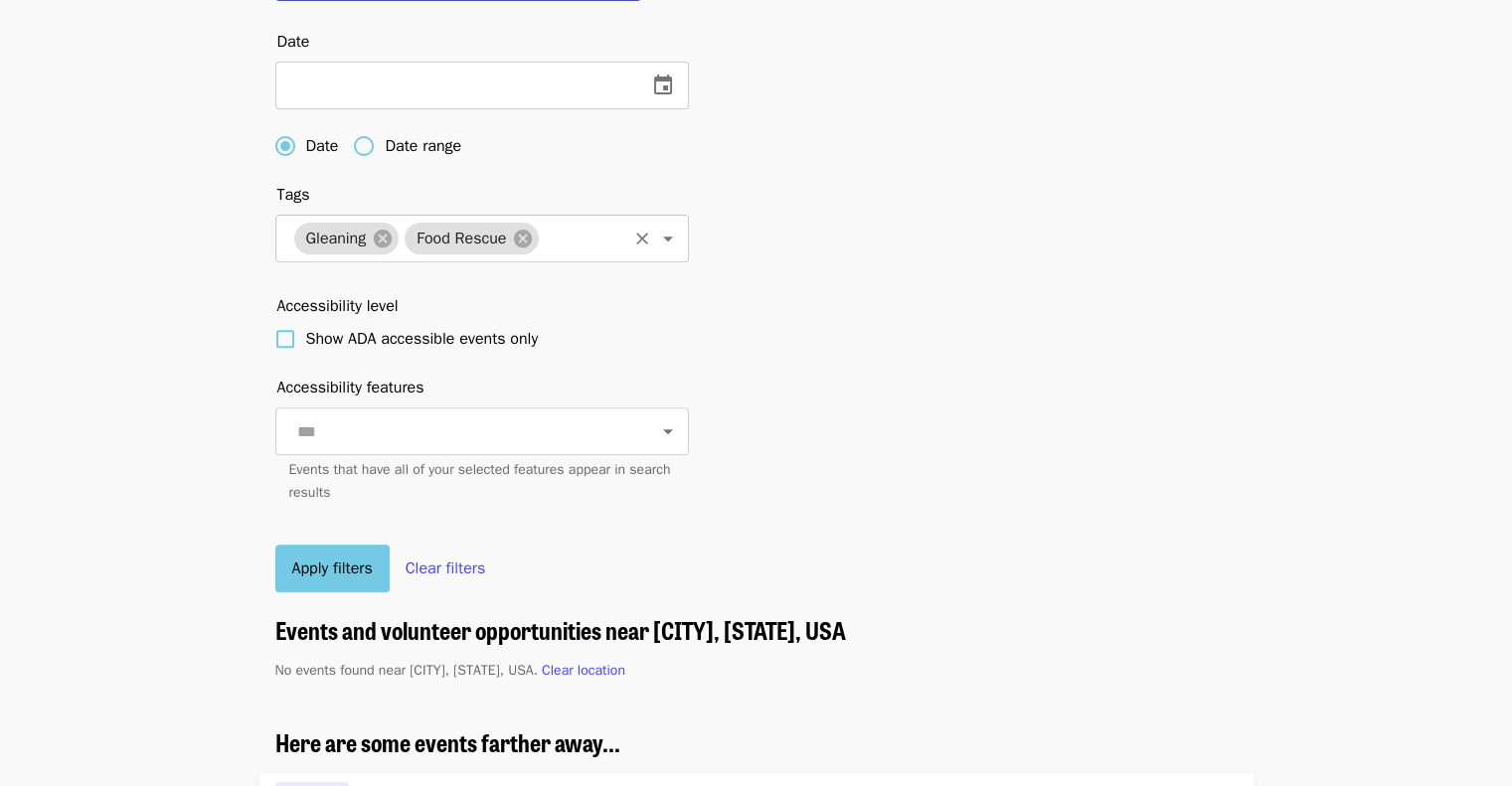 scroll, scrollTop: 795, scrollLeft: 0, axis: vertical 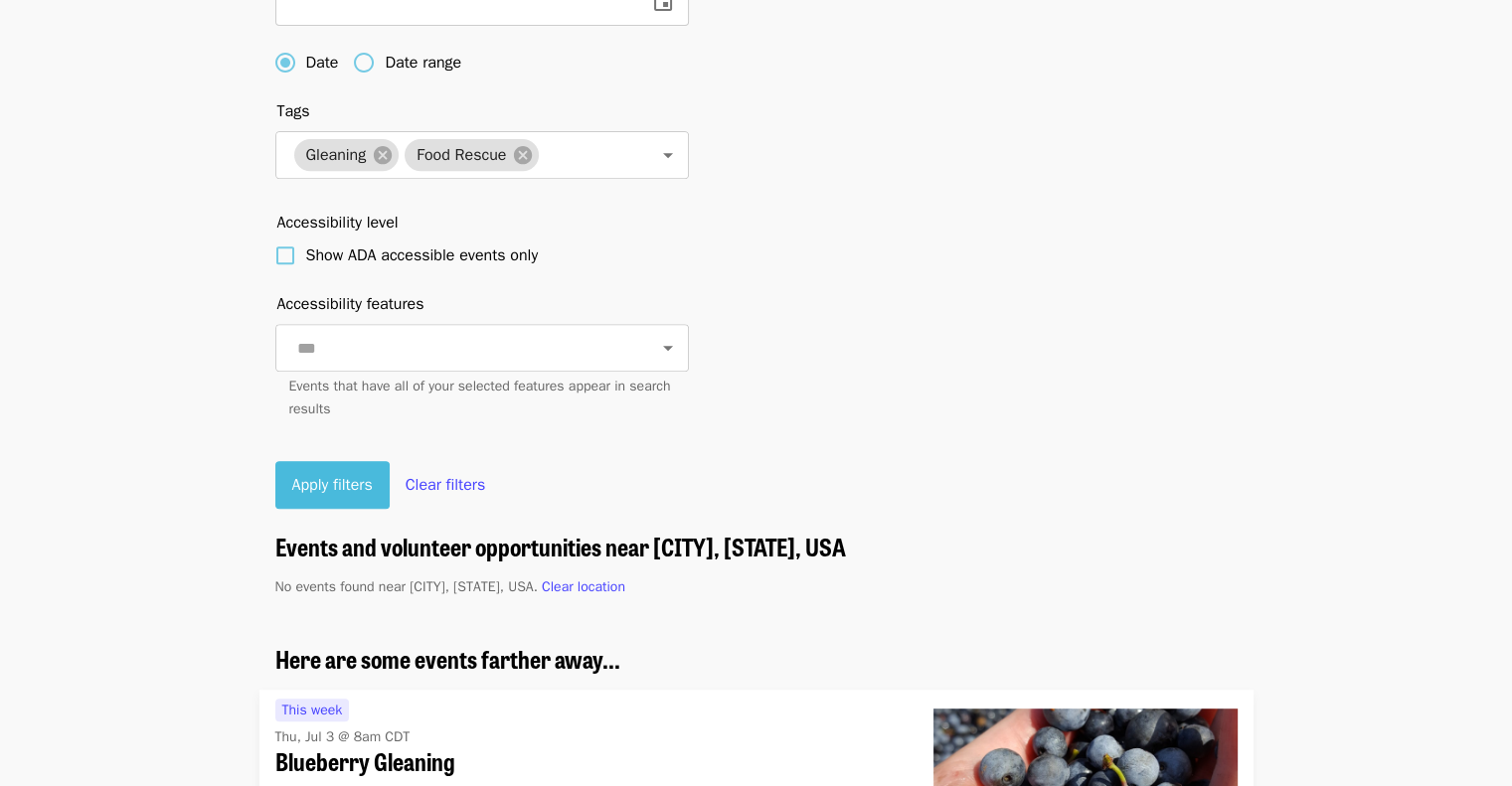 type on "**********" 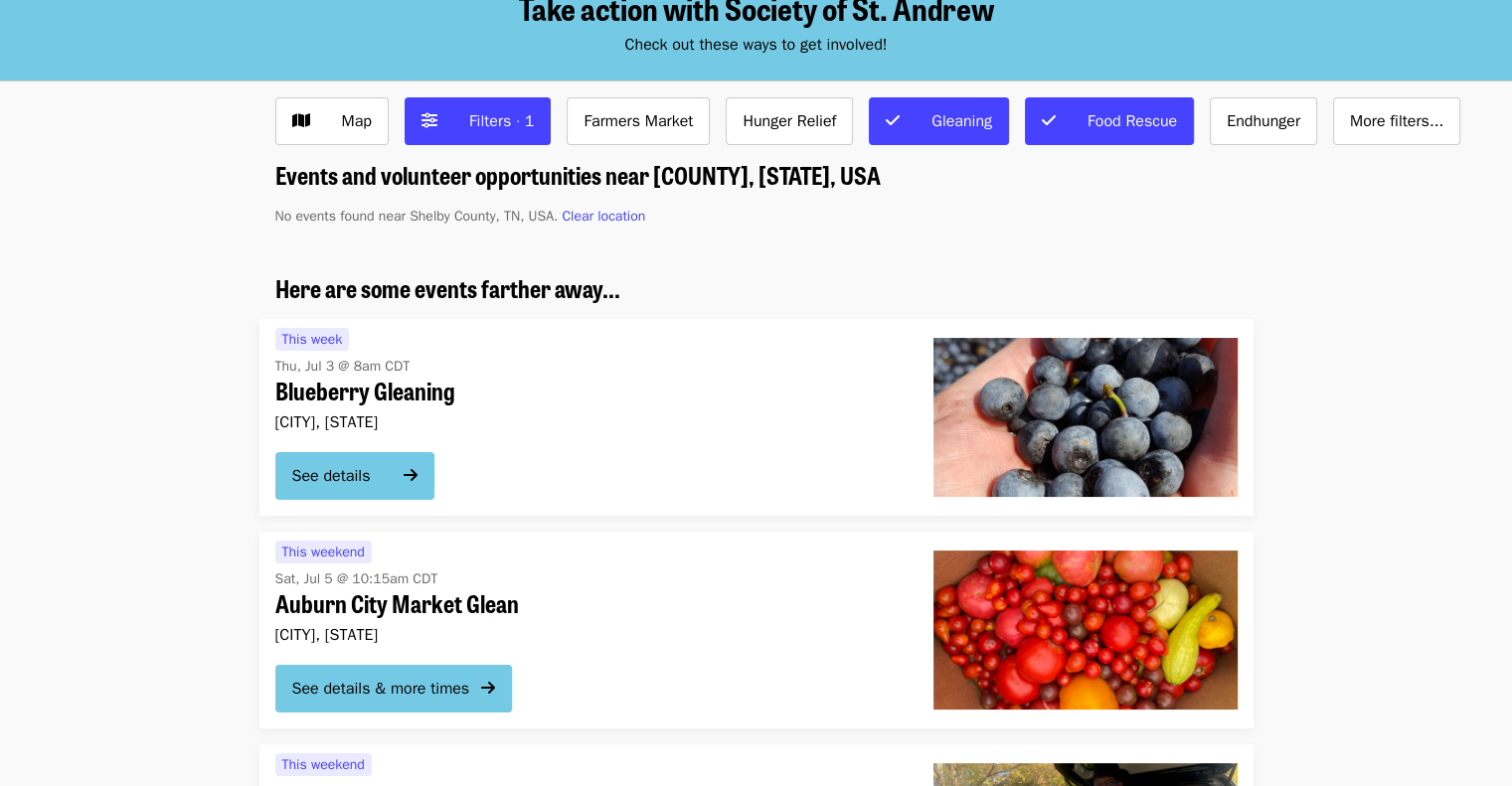 scroll, scrollTop: 0, scrollLeft: 0, axis: both 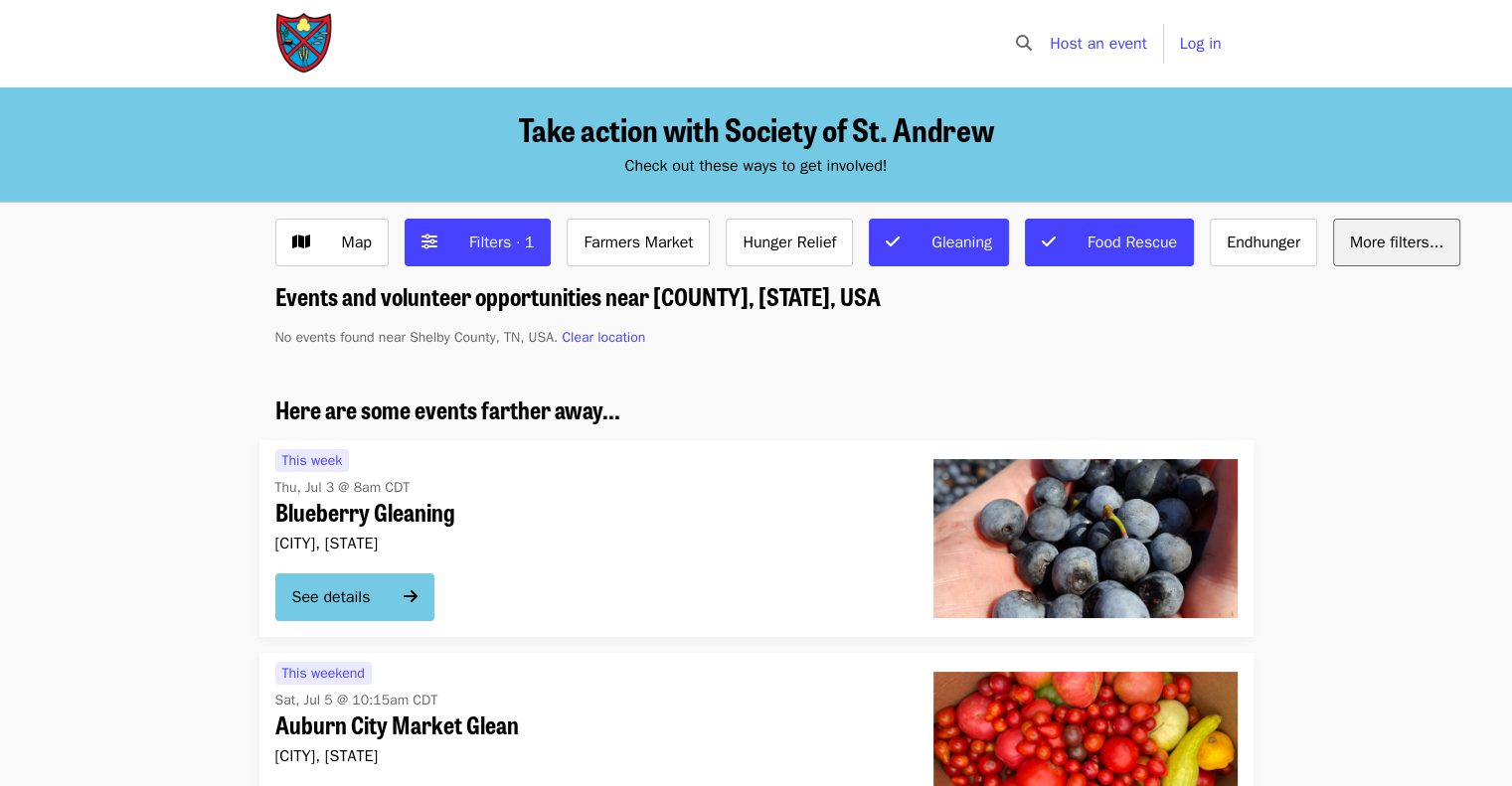 click on "More filters..." at bounding box center [1397, 242] 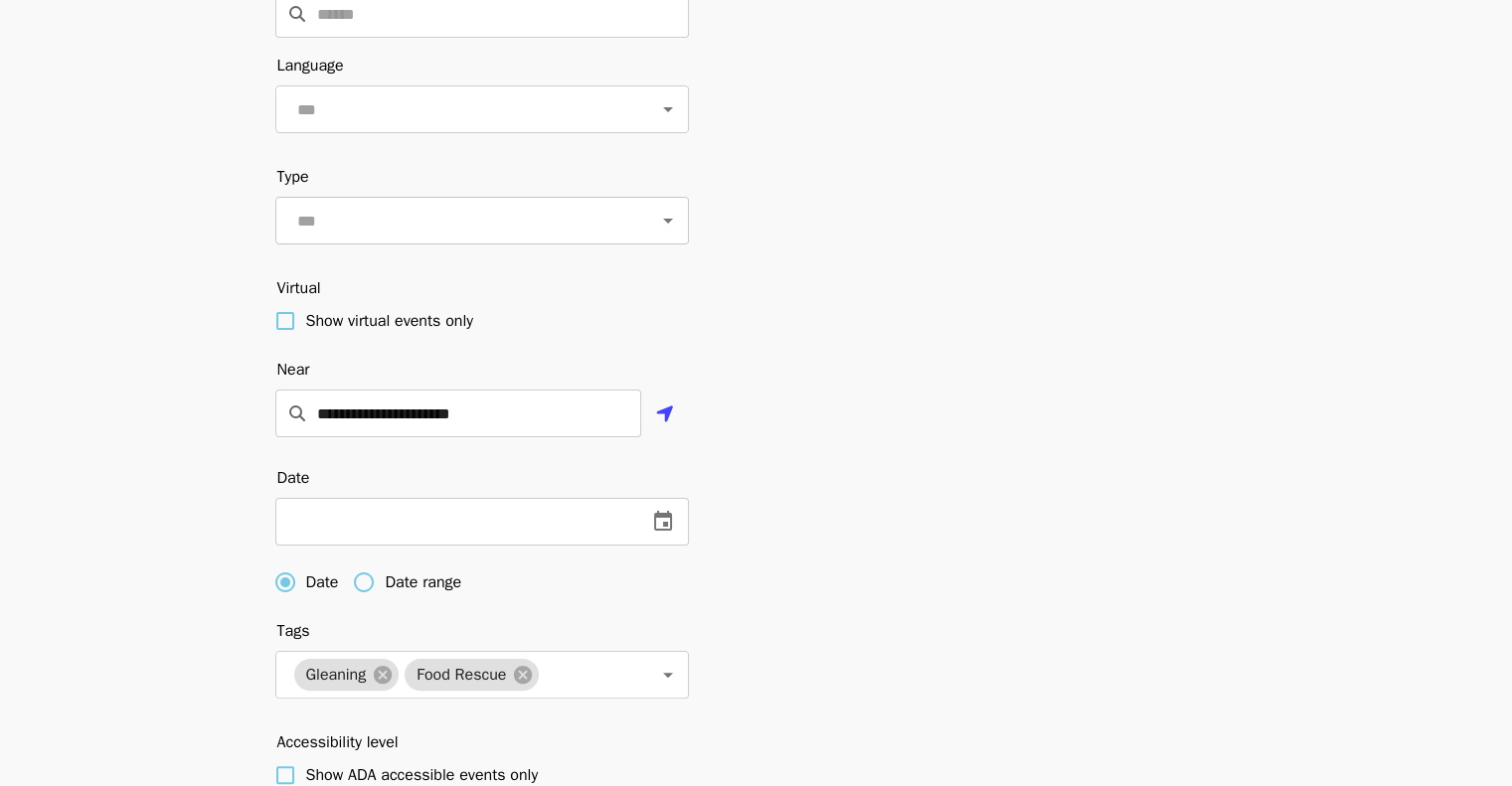 scroll, scrollTop: 298, scrollLeft: 0, axis: vertical 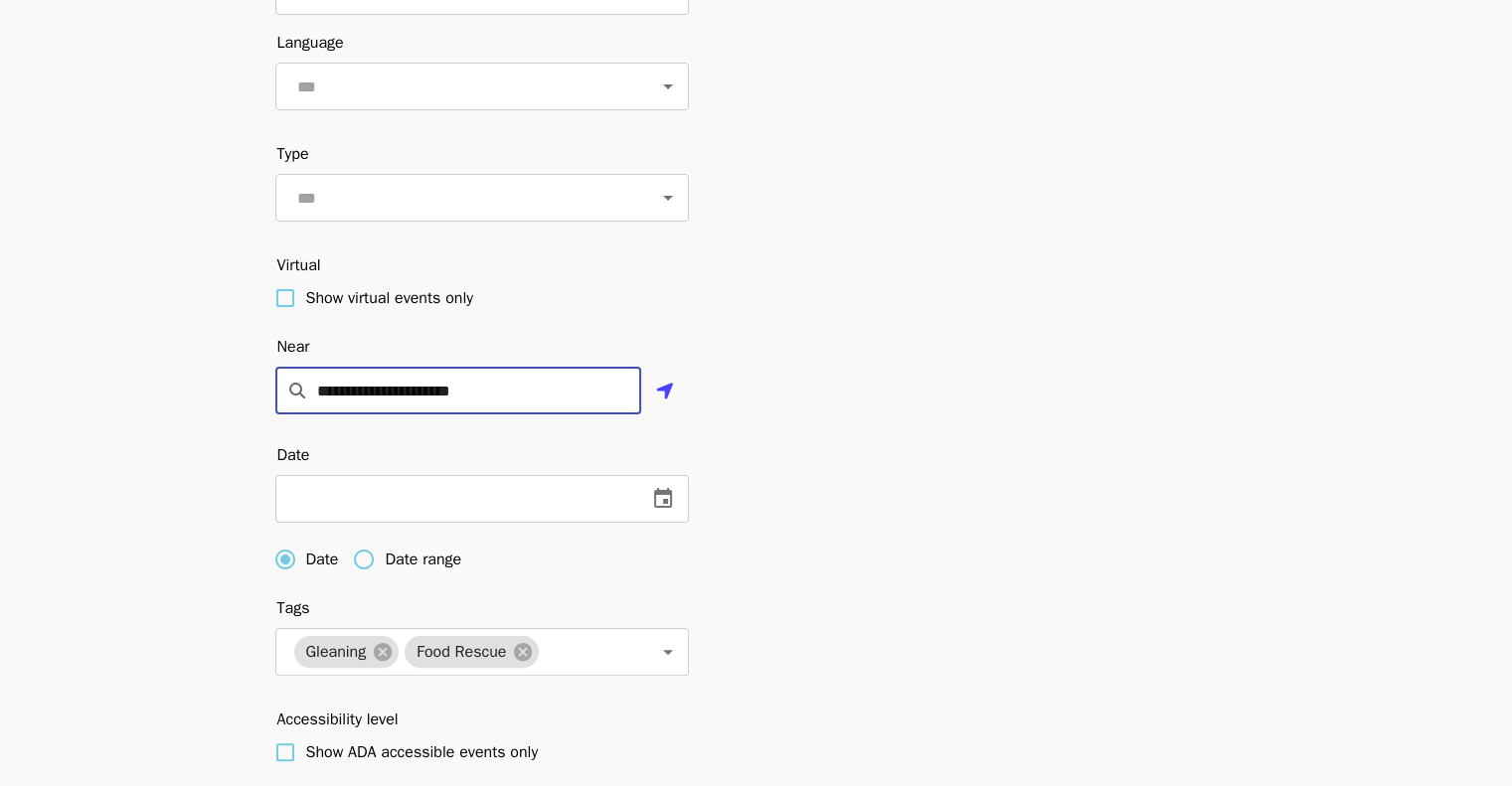 drag, startPoint x: 551, startPoint y: 420, endPoint x: 297, endPoint y: 473, distance: 259.47061 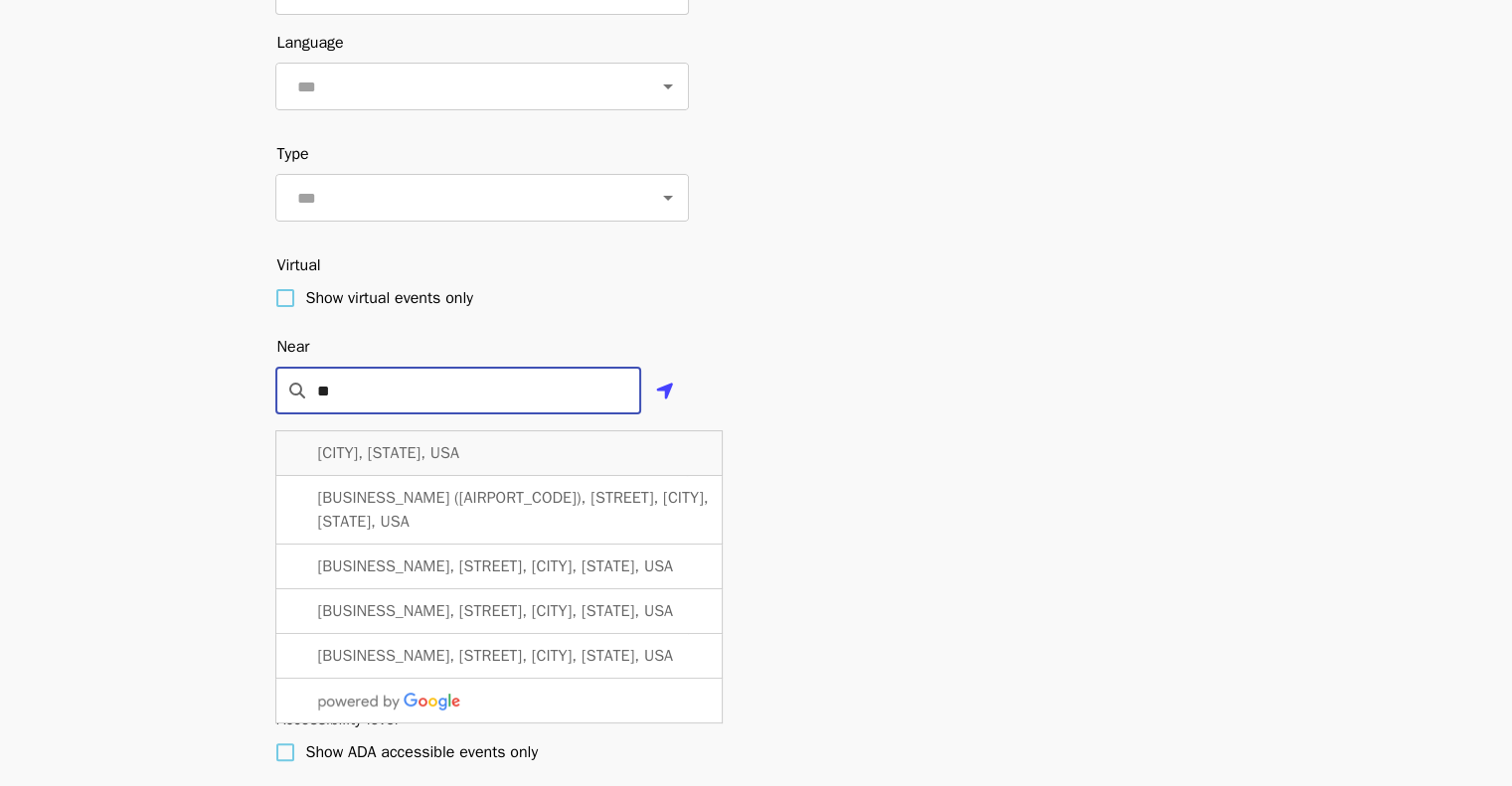 click on "[CITY], [STATE], USA" at bounding box center [389, 453] 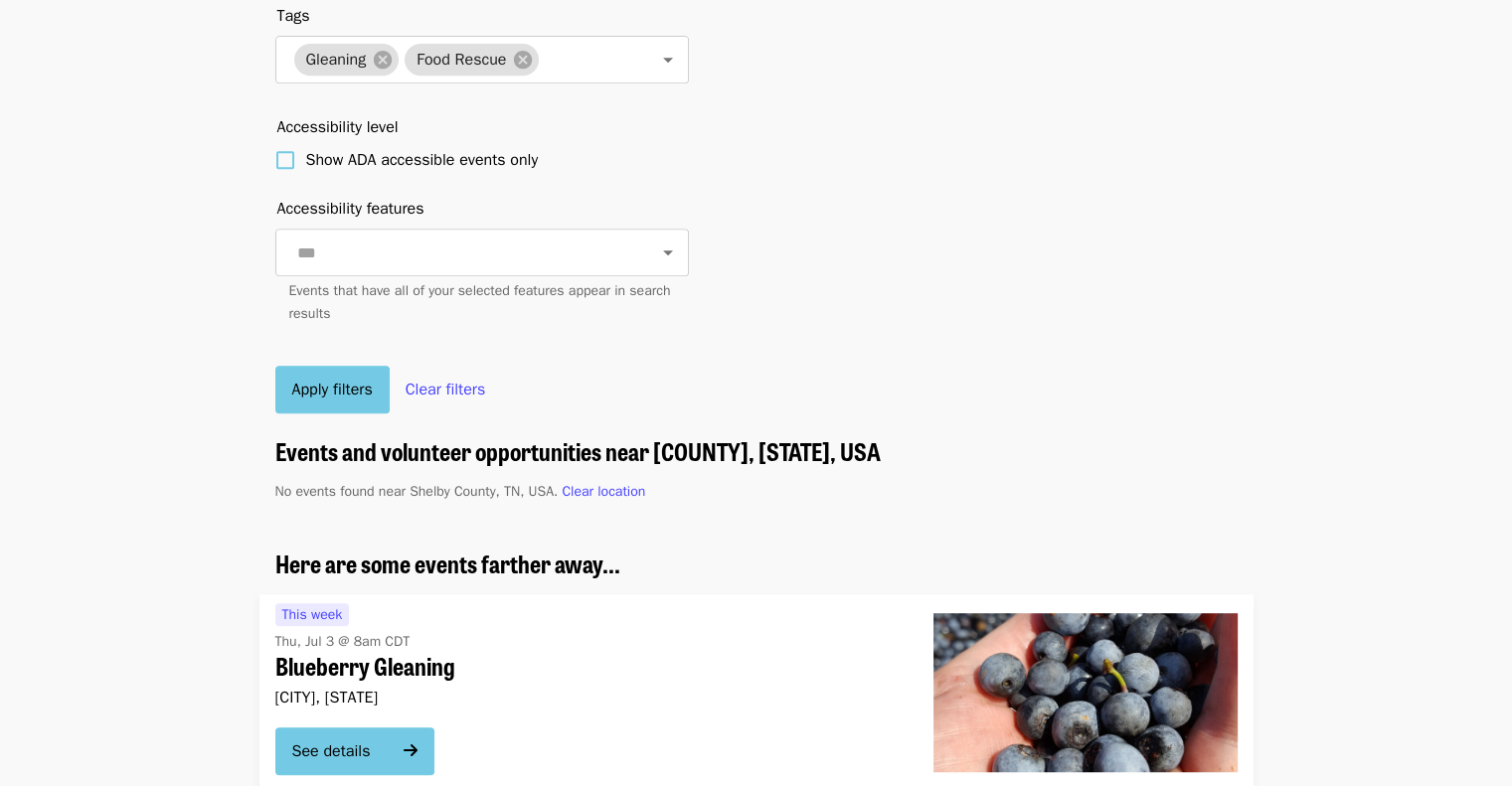 scroll, scrollTop: 894, scrollLeft: 0, axis: vertical 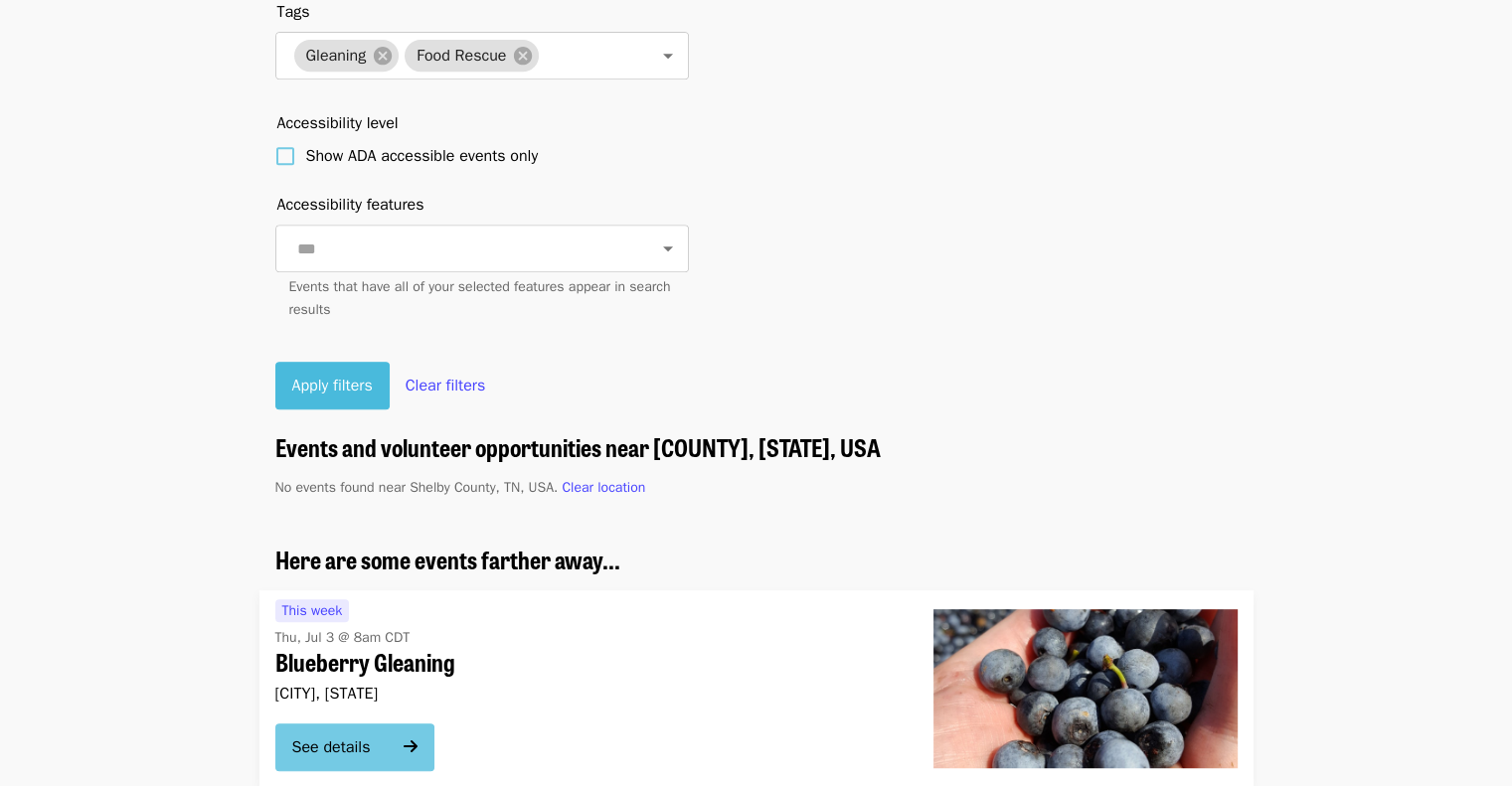 type on "**********" 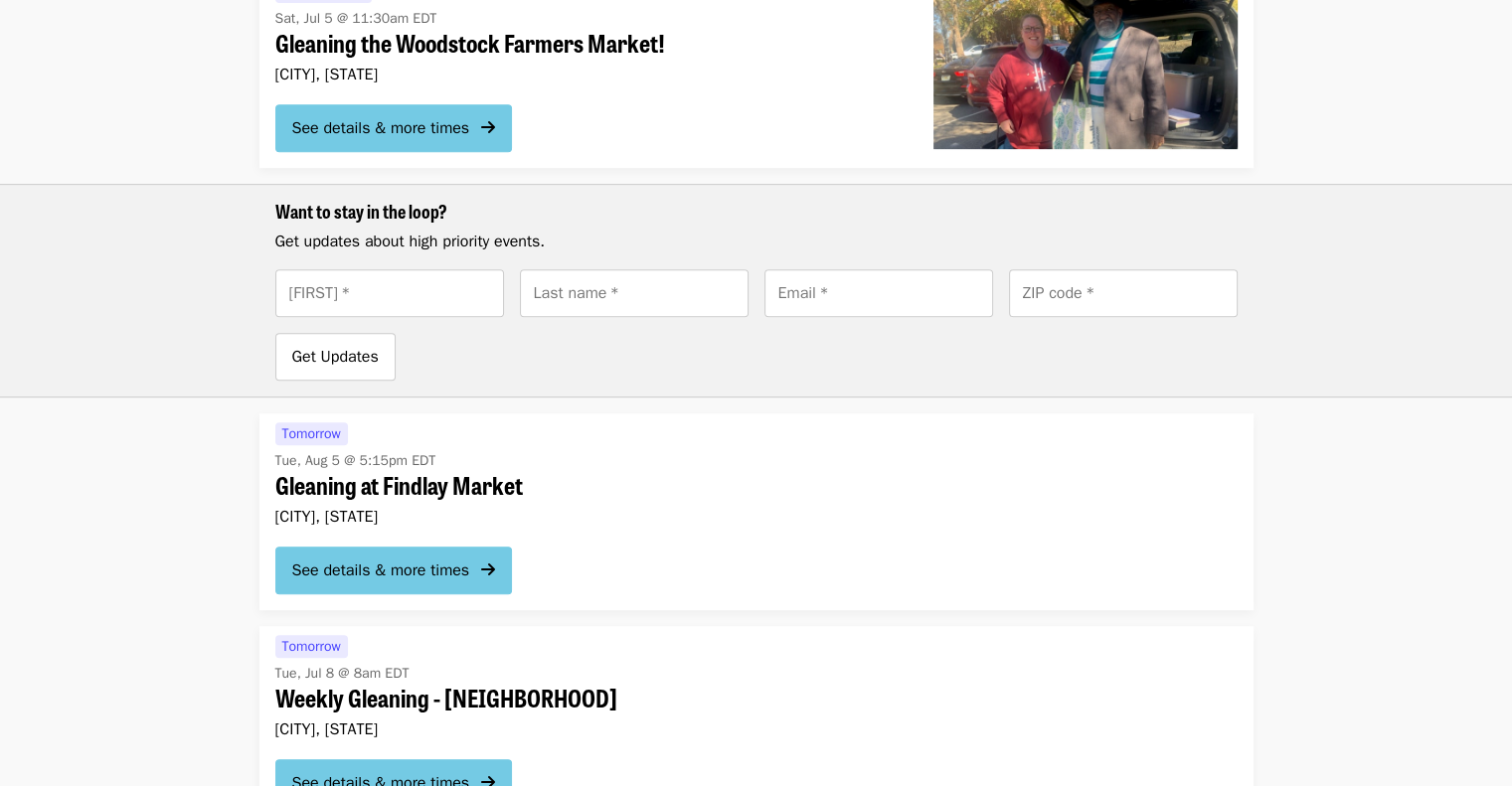 scroll, scrollTop: 0, scrollLeft: 0, axis: both 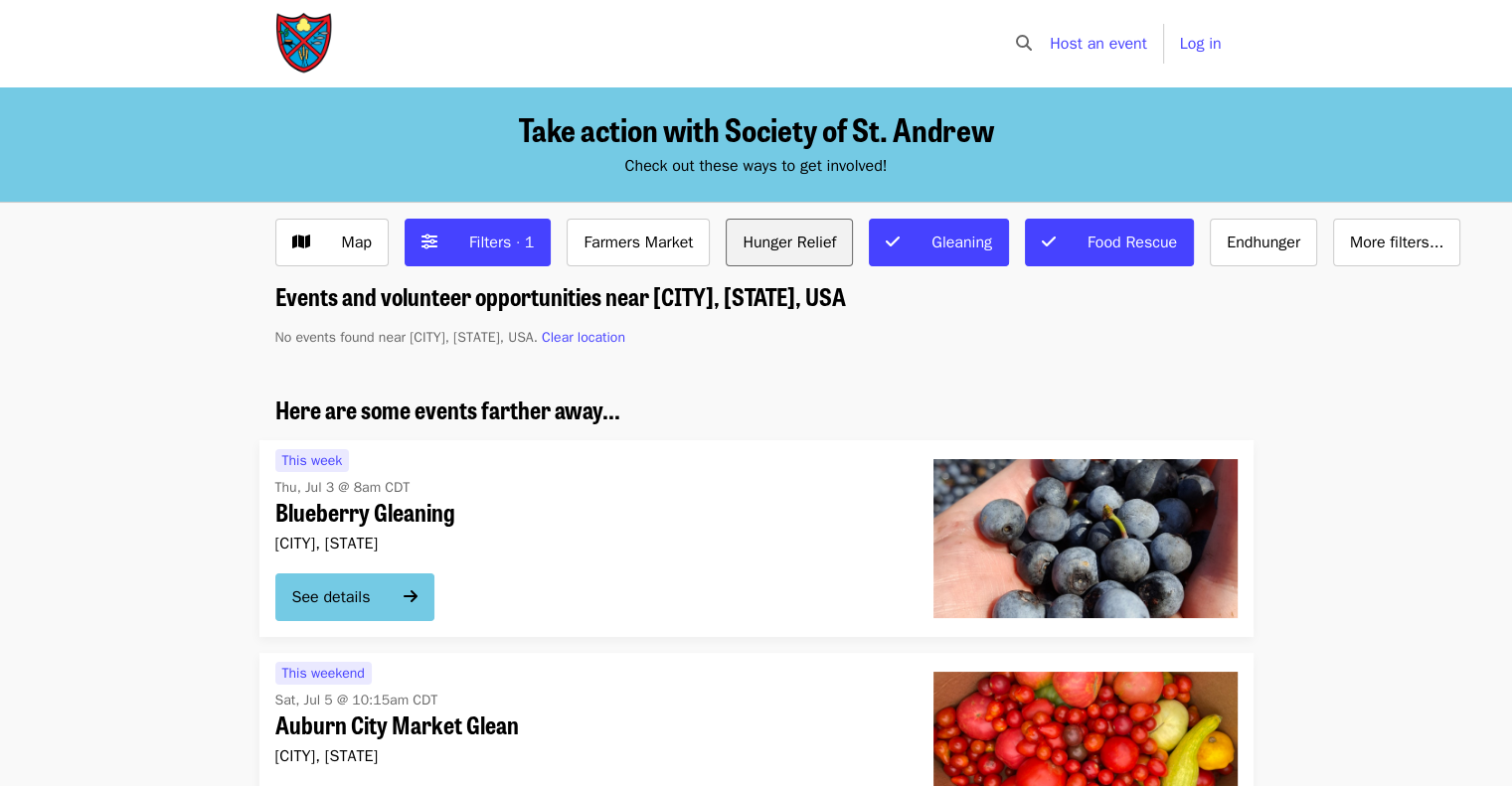 click on "Hunger Relief" at bounding box center [638, 242] 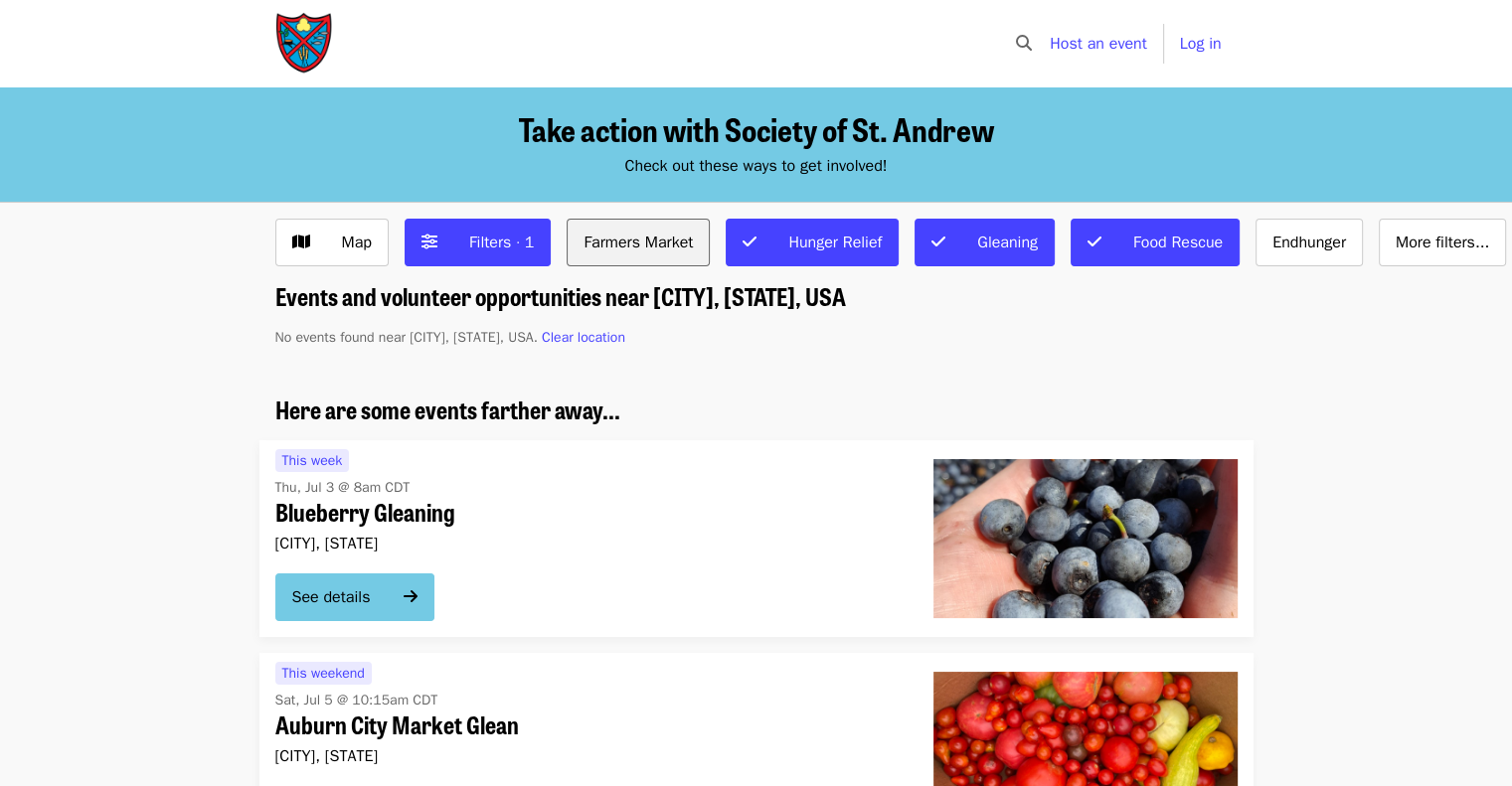 click on "Farmers Market" at bounding box center [638, 242] 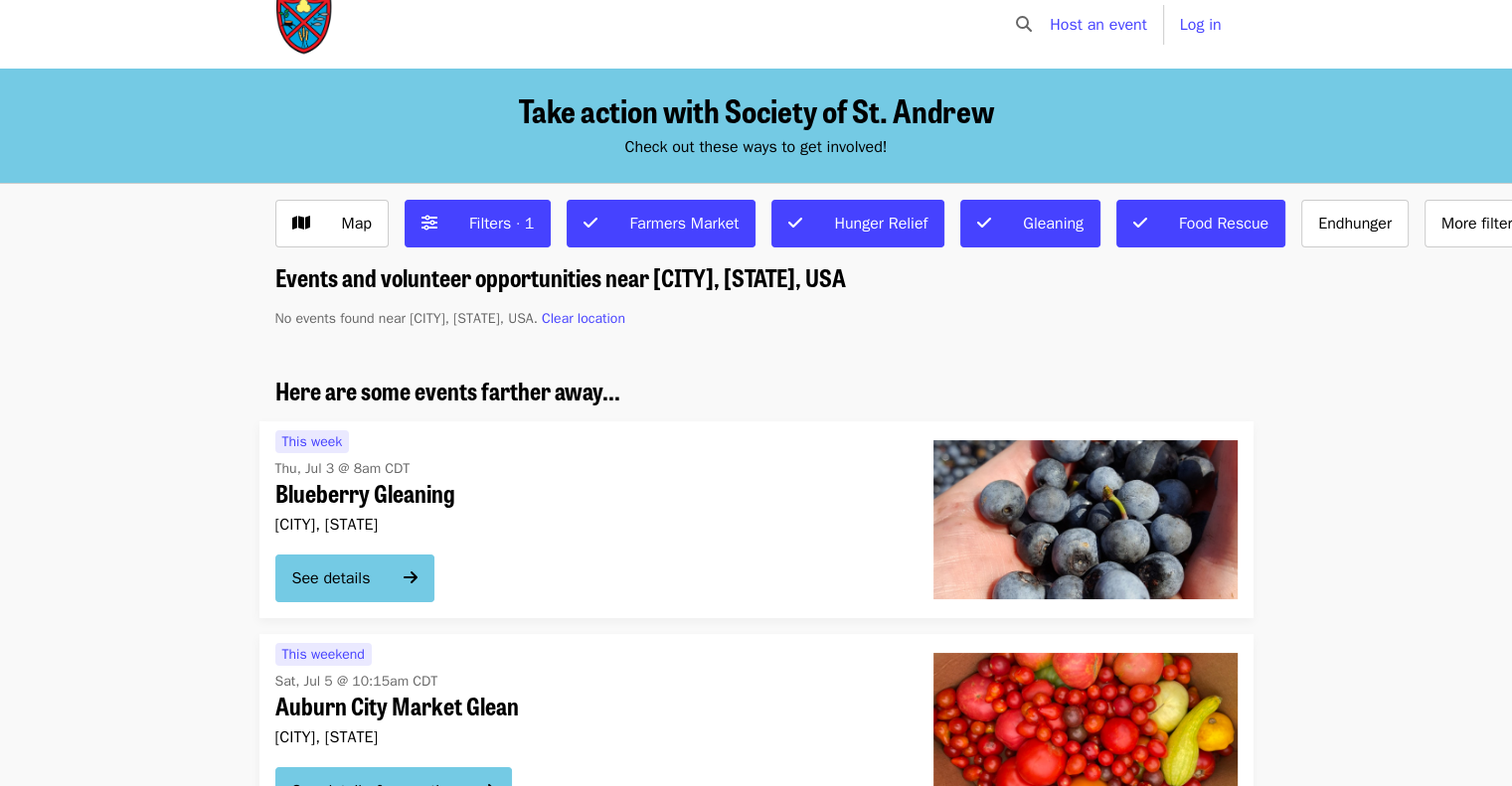 scroll, scrollTop: 0, scrollLeft: 0, axis: both 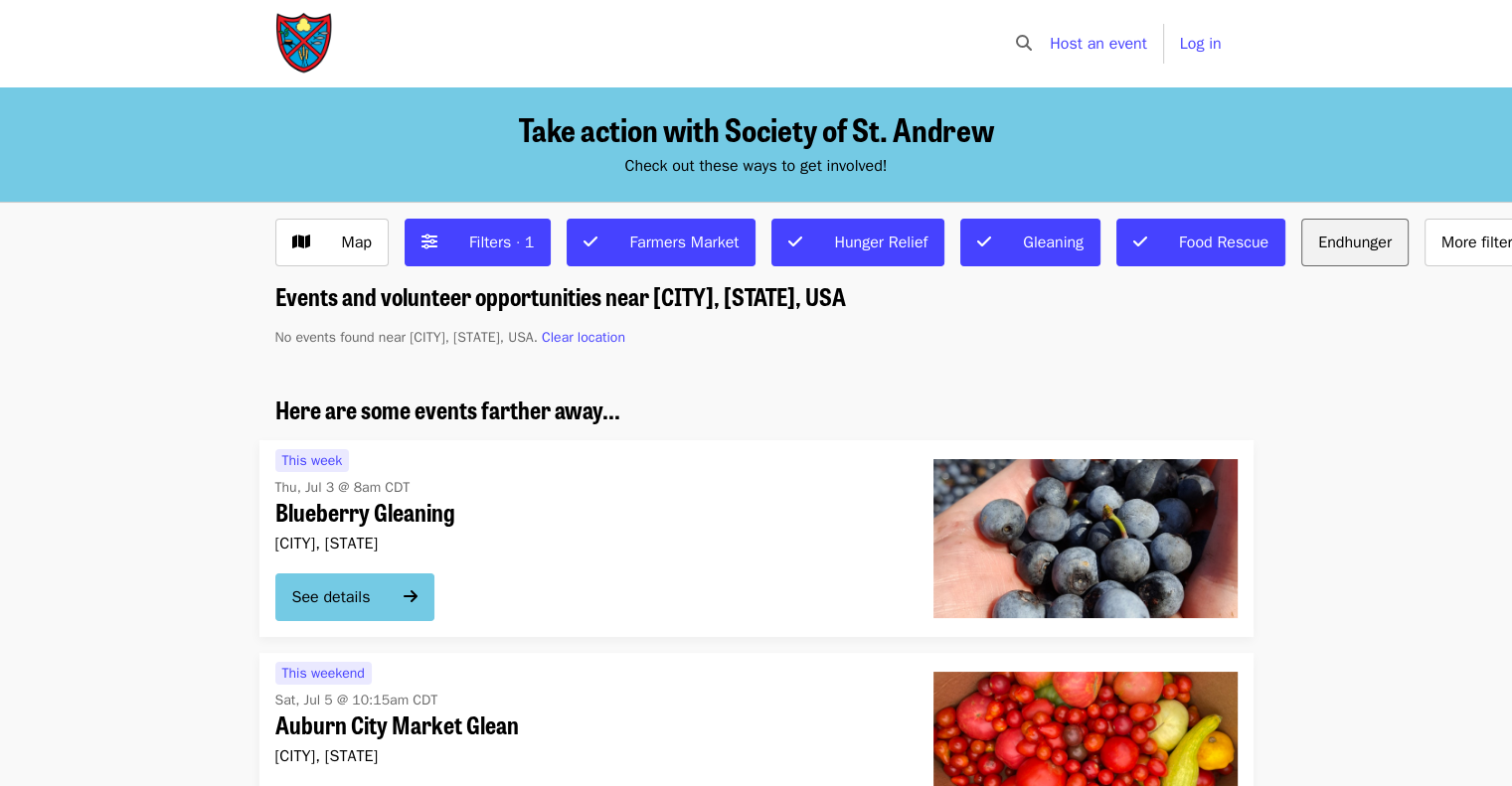 click on "Endhunger" at bounding box center [1355, 242] 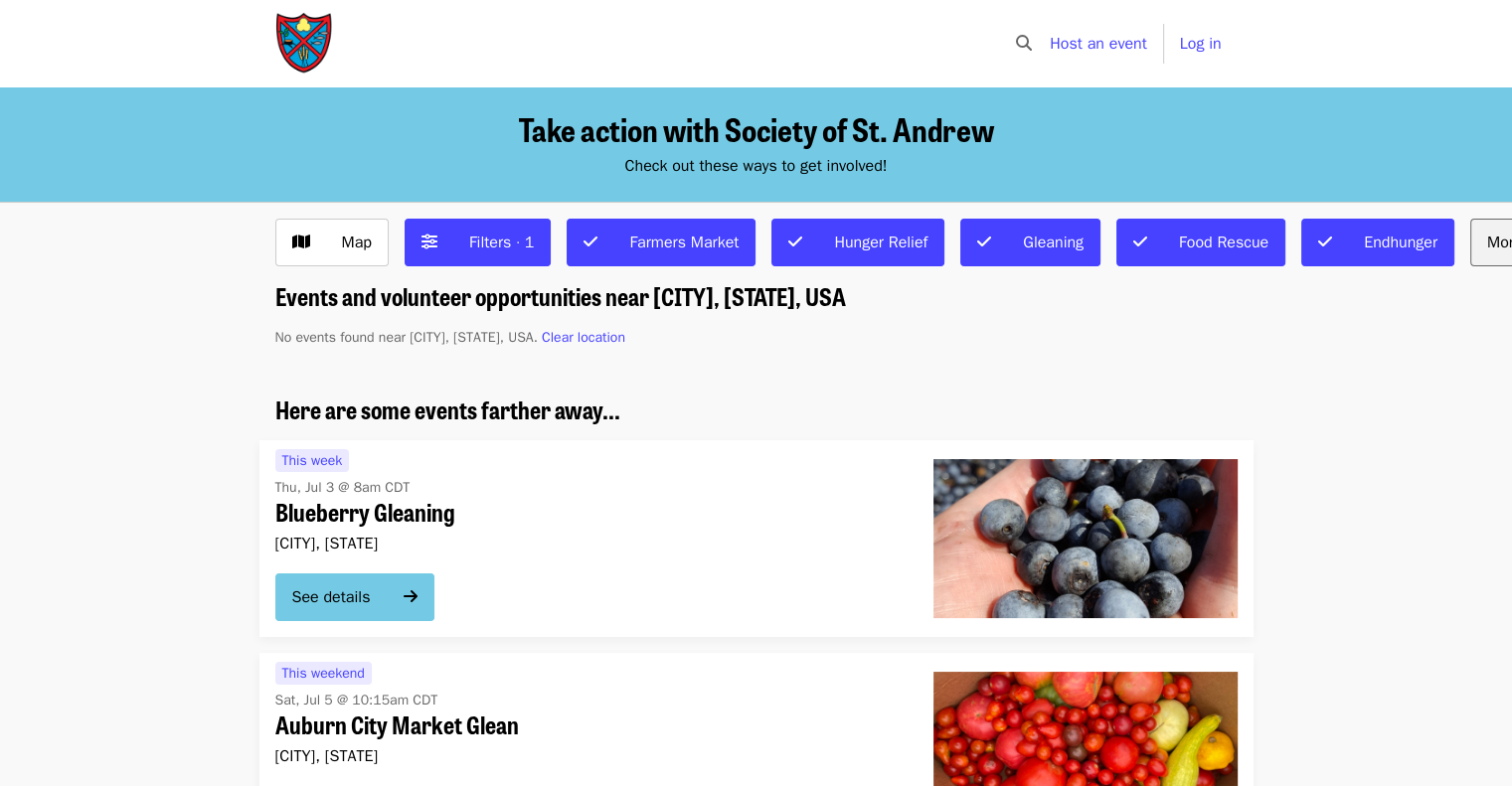 click on "More filters..." at bounding box center [1534, 242] 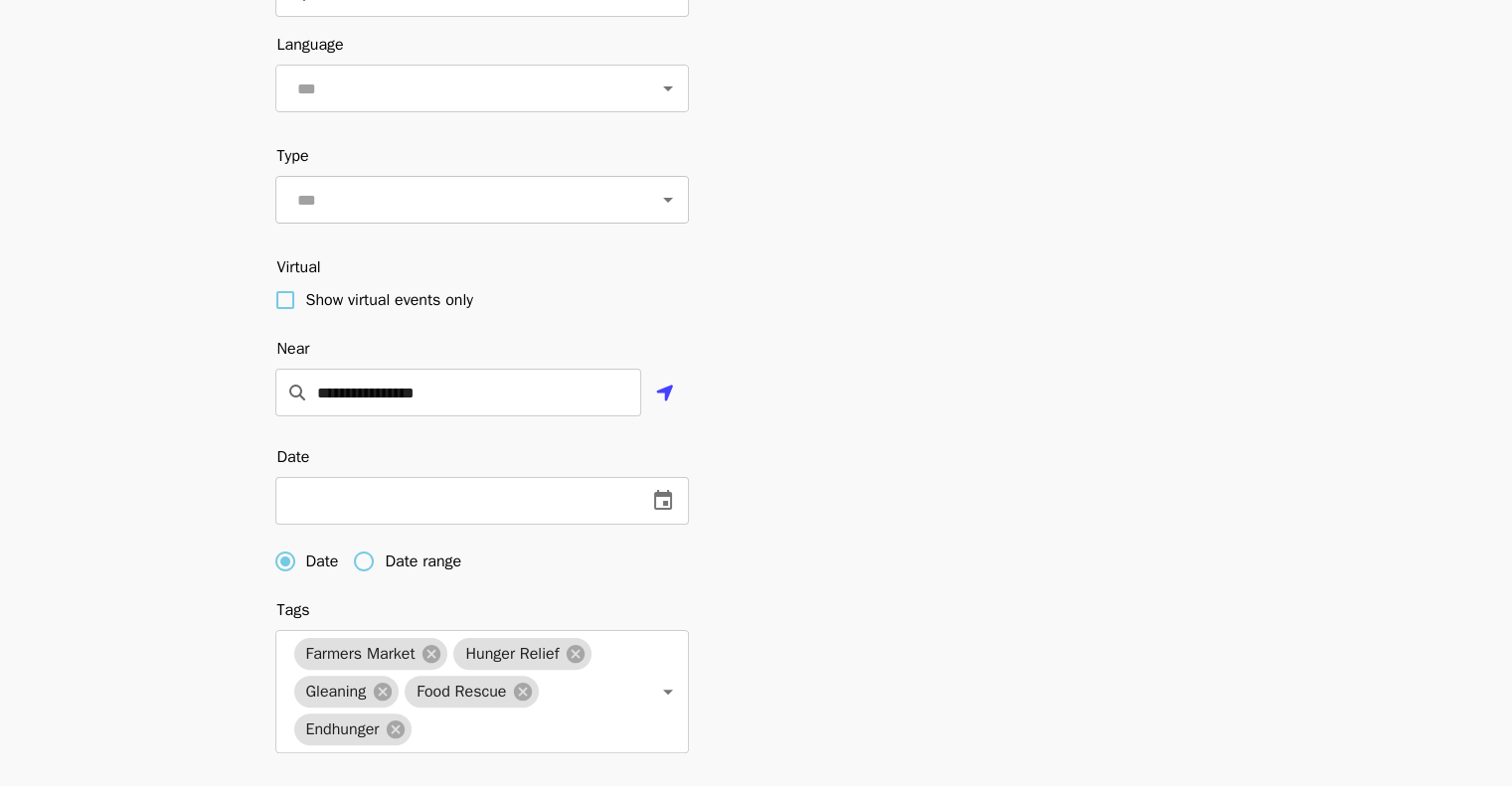 scroll, scrollTop: 298, scrollLeft: 0, axis: vertical 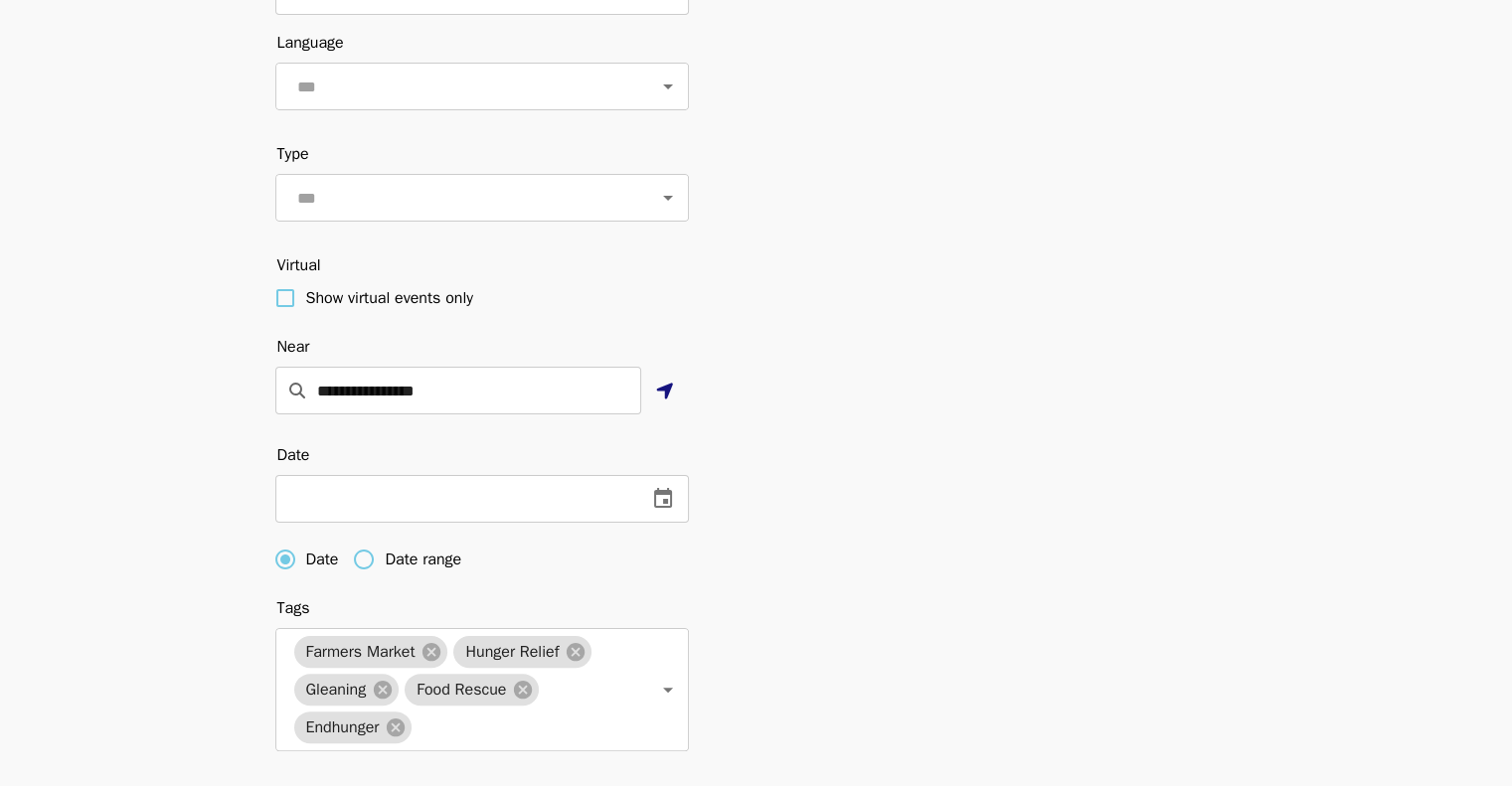 click at bounding box center (665, 392) 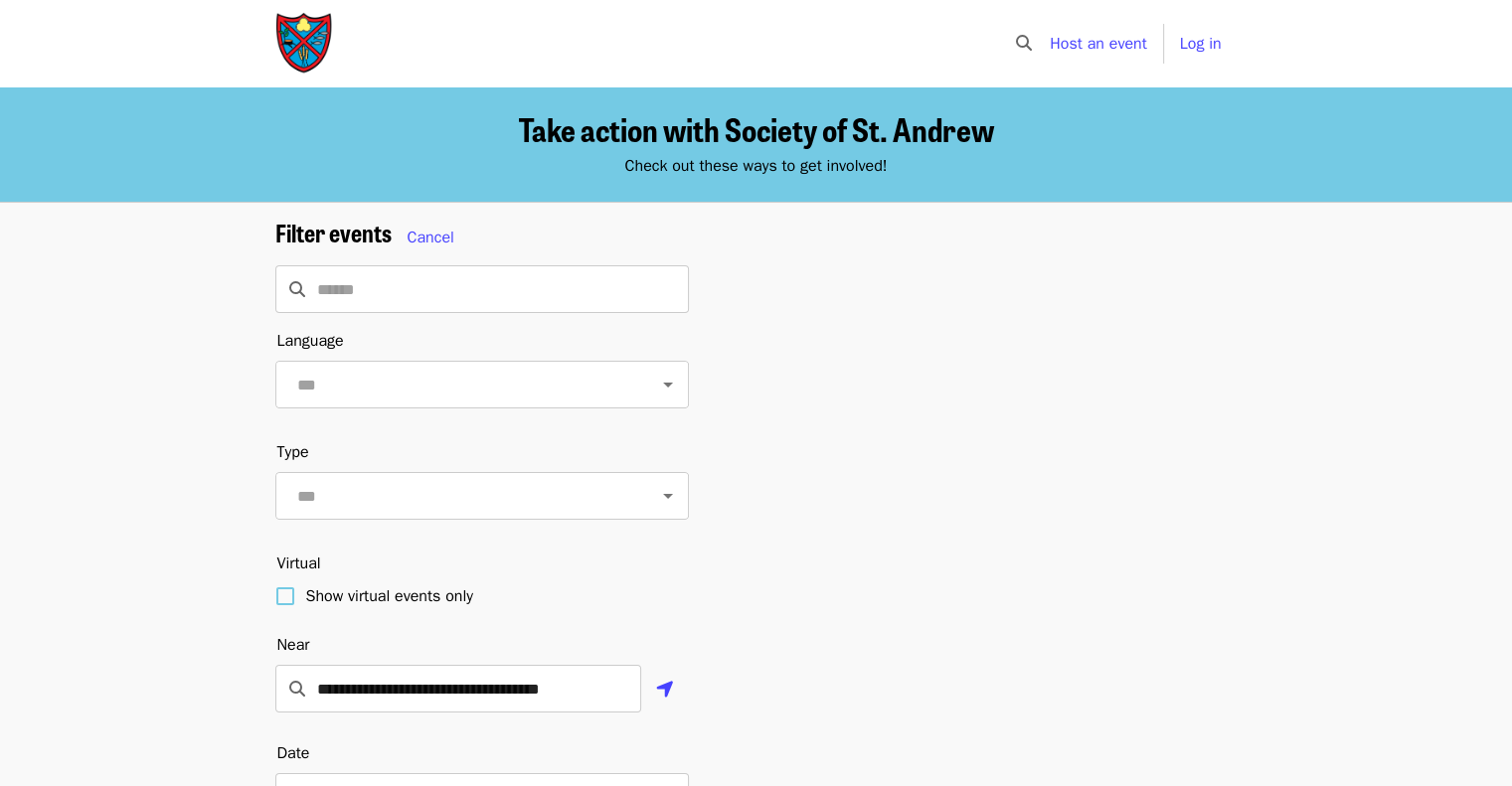 scroll, scrollTop: 0, scrollLeft: 0, axis: both 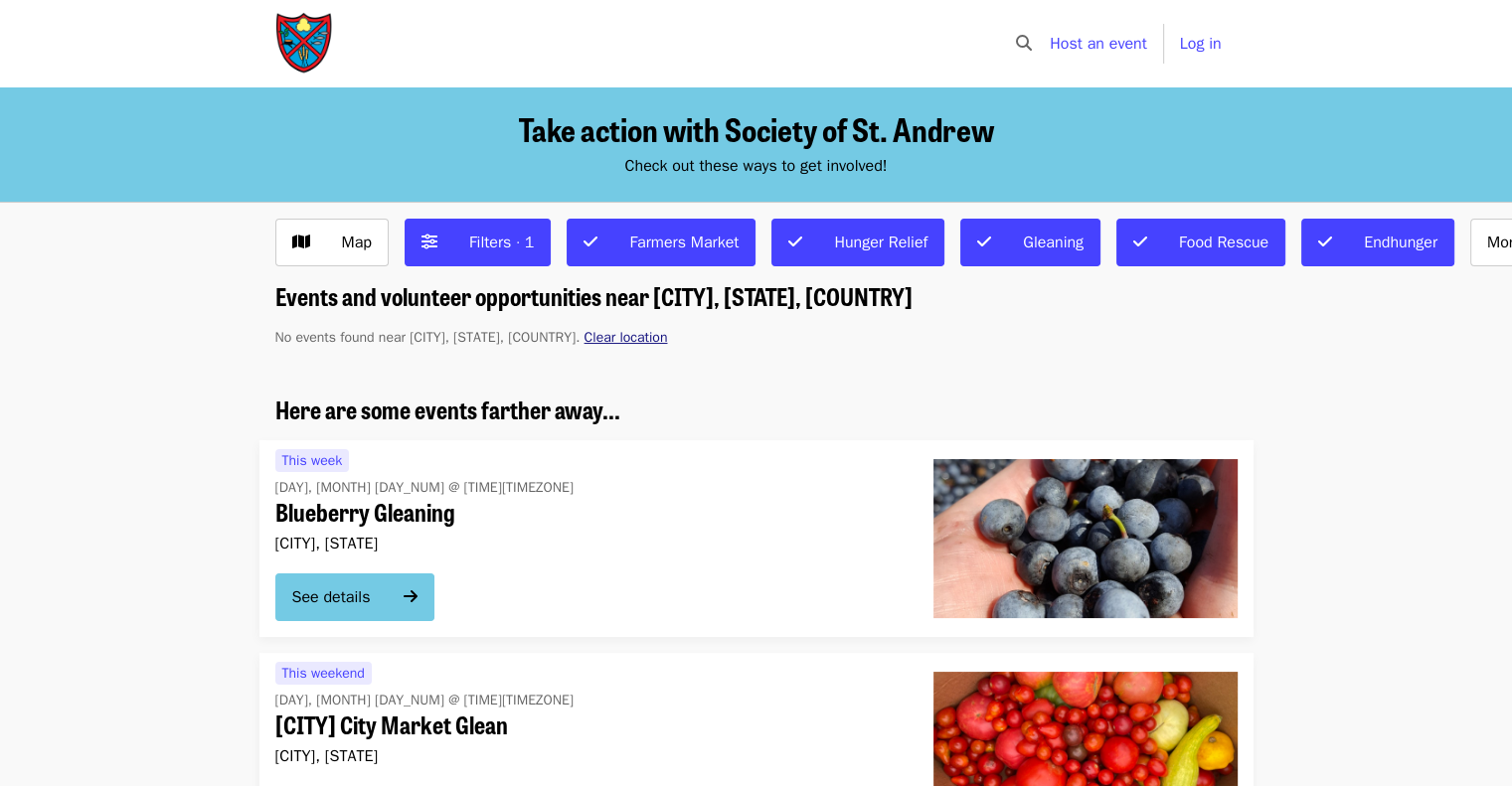 click on "Clear location" at bounding box center (626, 337) 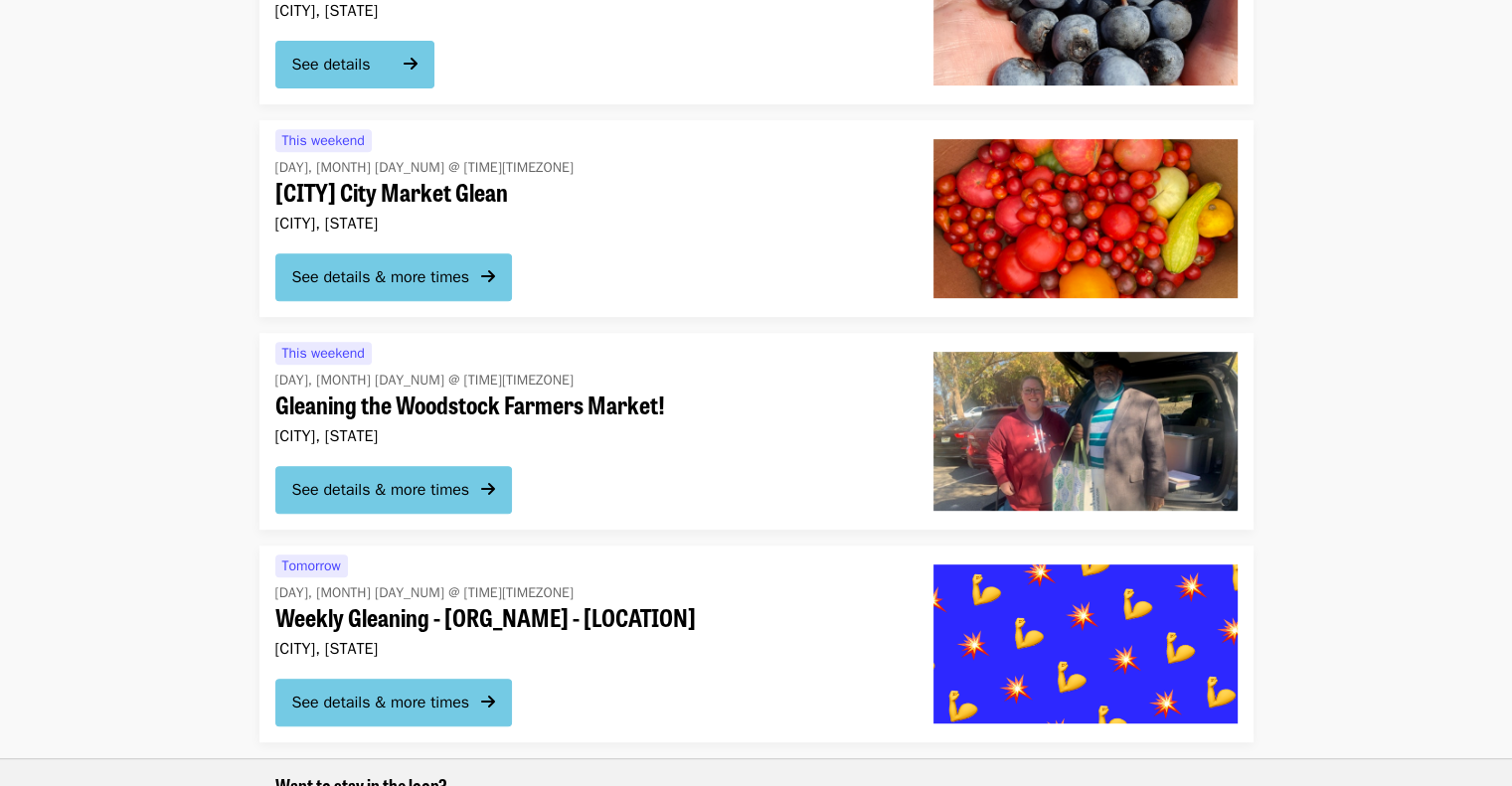 scroll, scrollTop: 0, scrollLeft: 0, axis: both 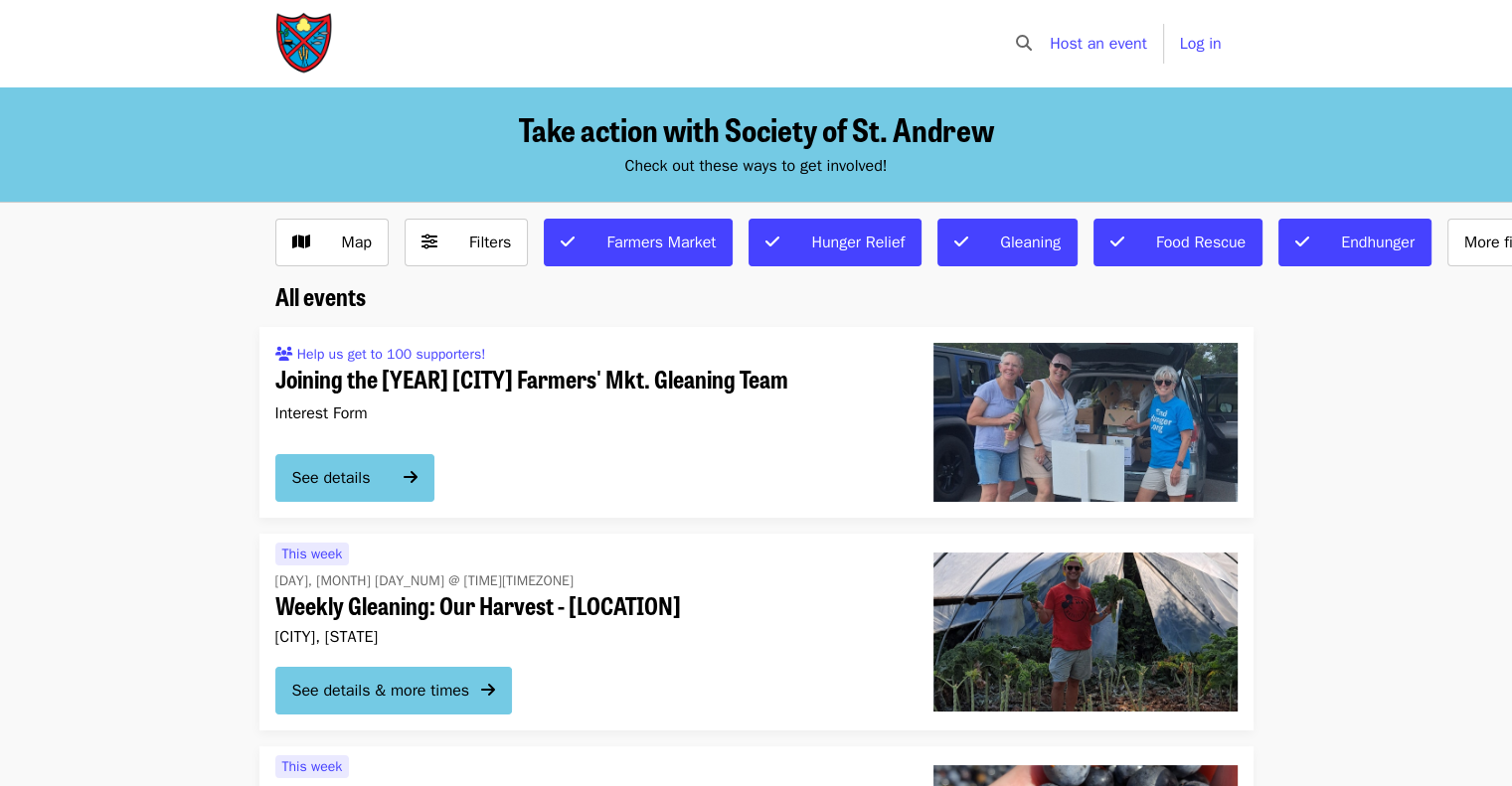 click at bounding box center (305, 44) 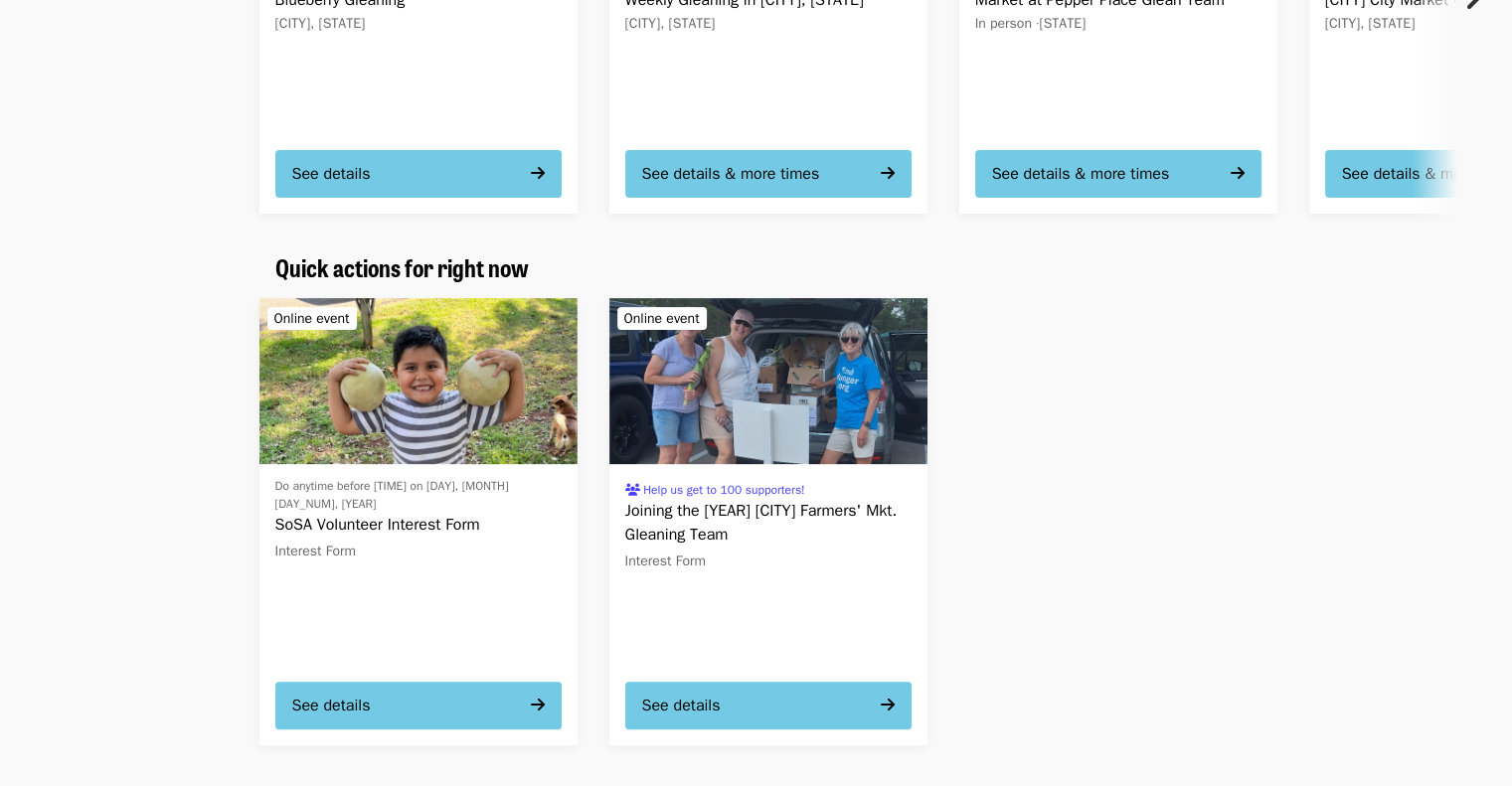 scroll, scrollTop: 0, scrollLeft: 0, axis: both 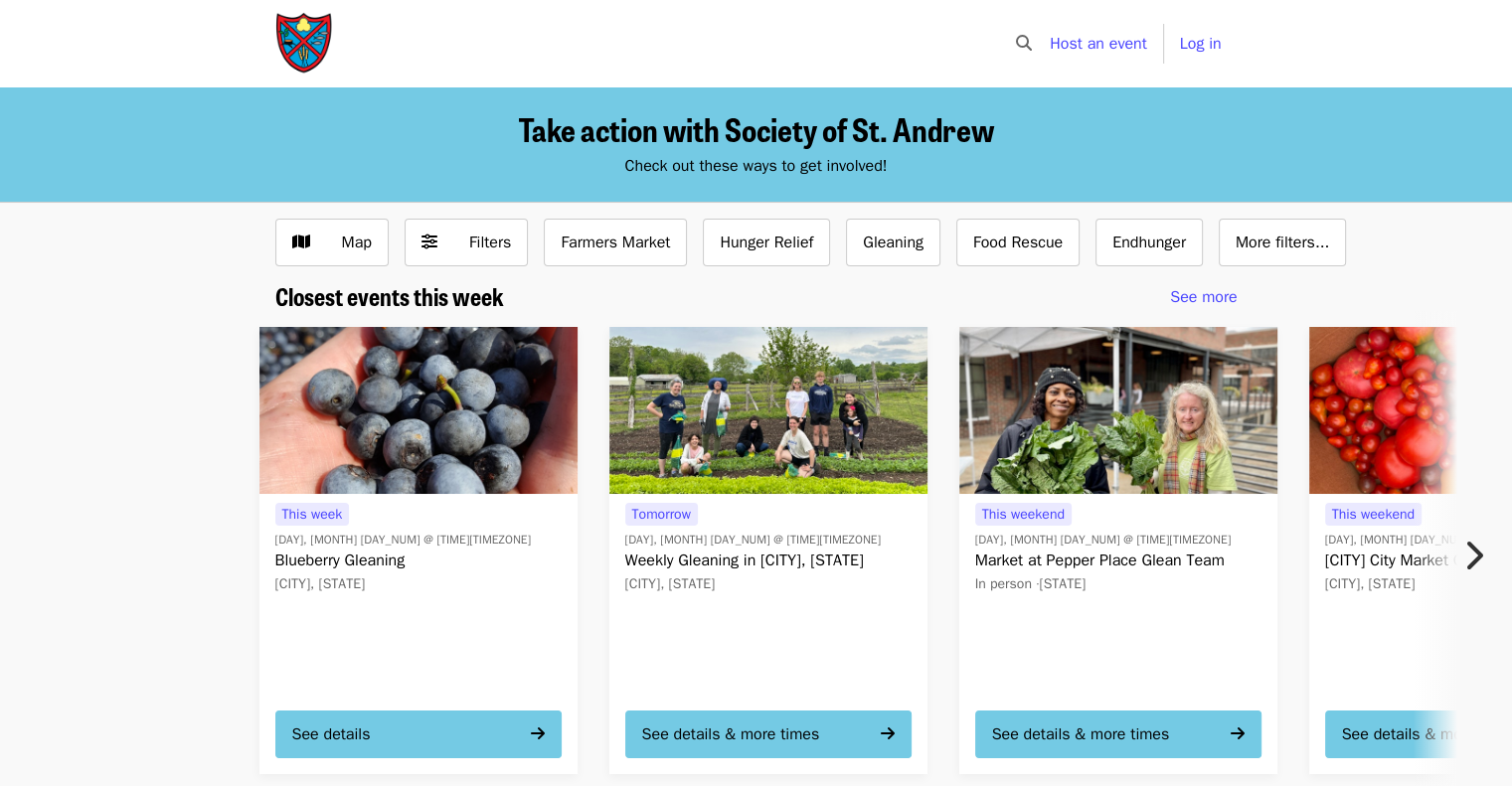 click at bounding box center (305, 44) 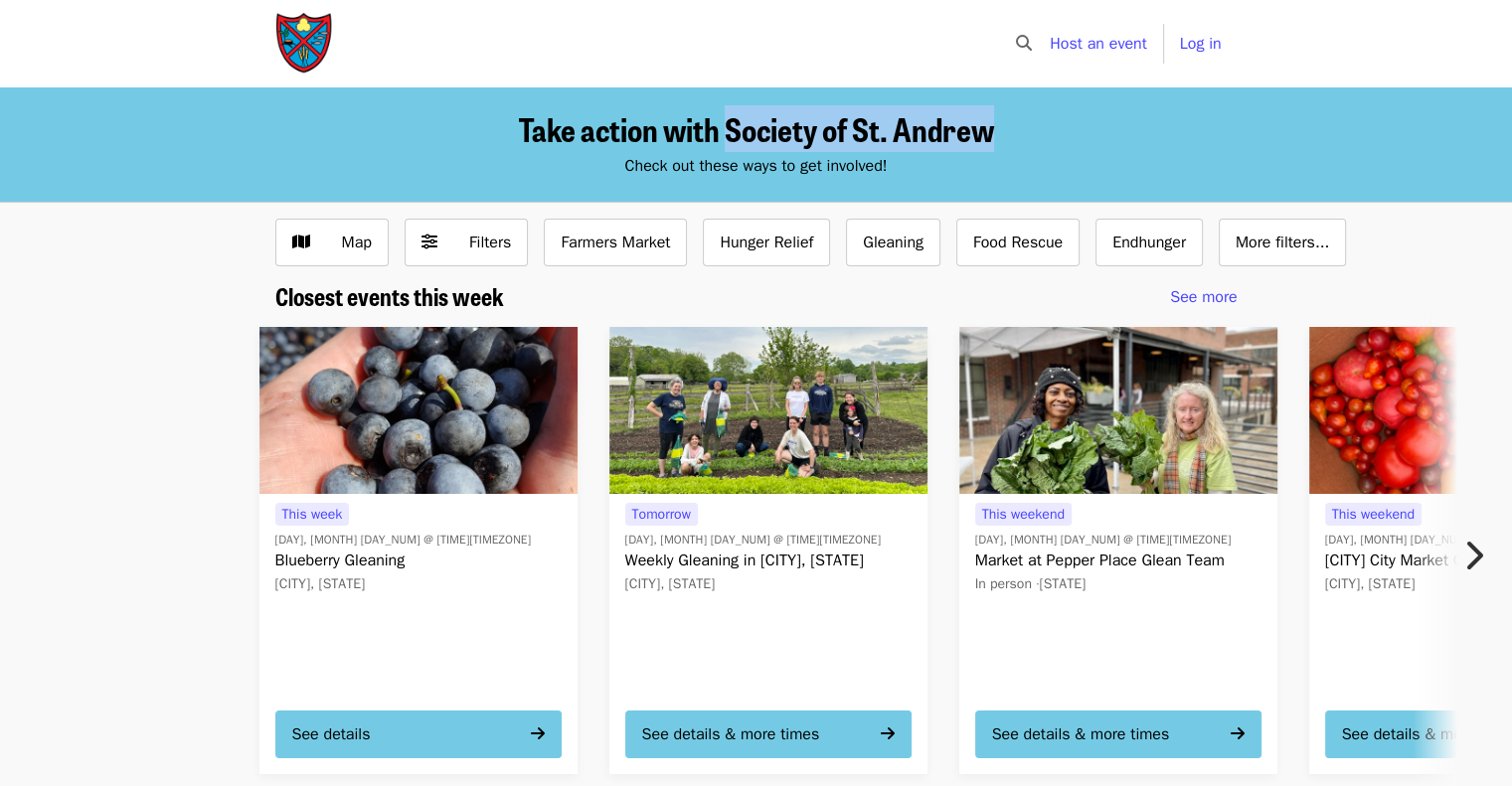 drag, startPoint x: 724, startPoint y: 130, endPoint x: 995, endPoint y: 125, distance: 271.04612 